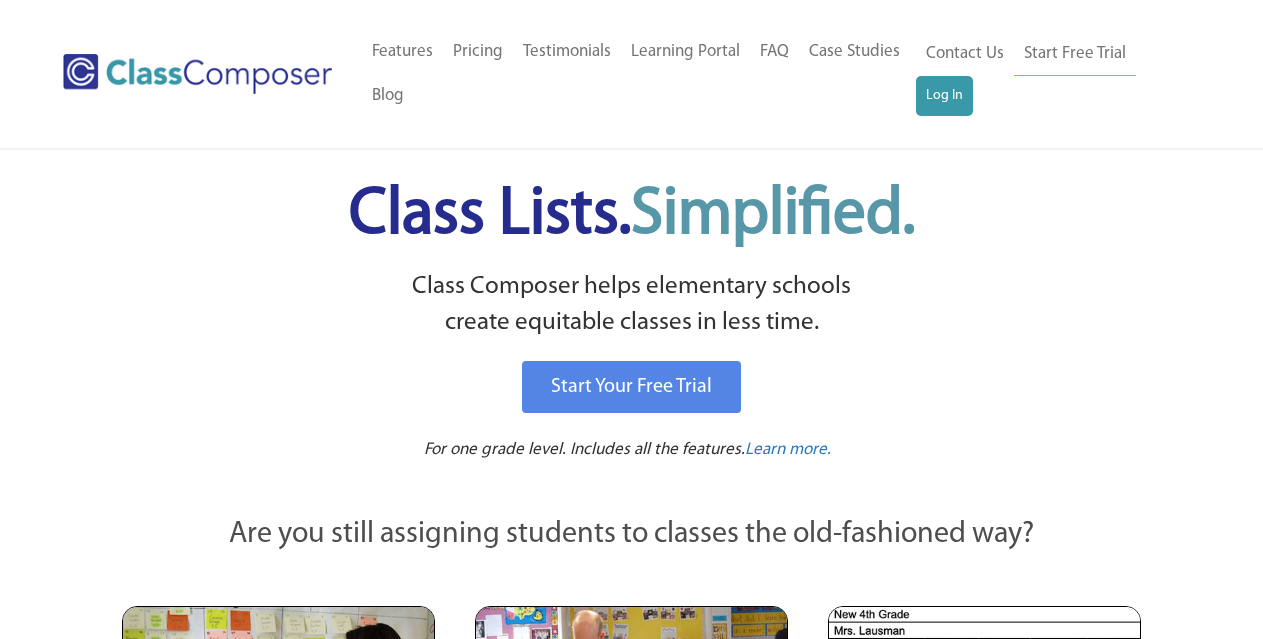 scroll, scrollTop: 0, scrollLeft: 0, axis: both 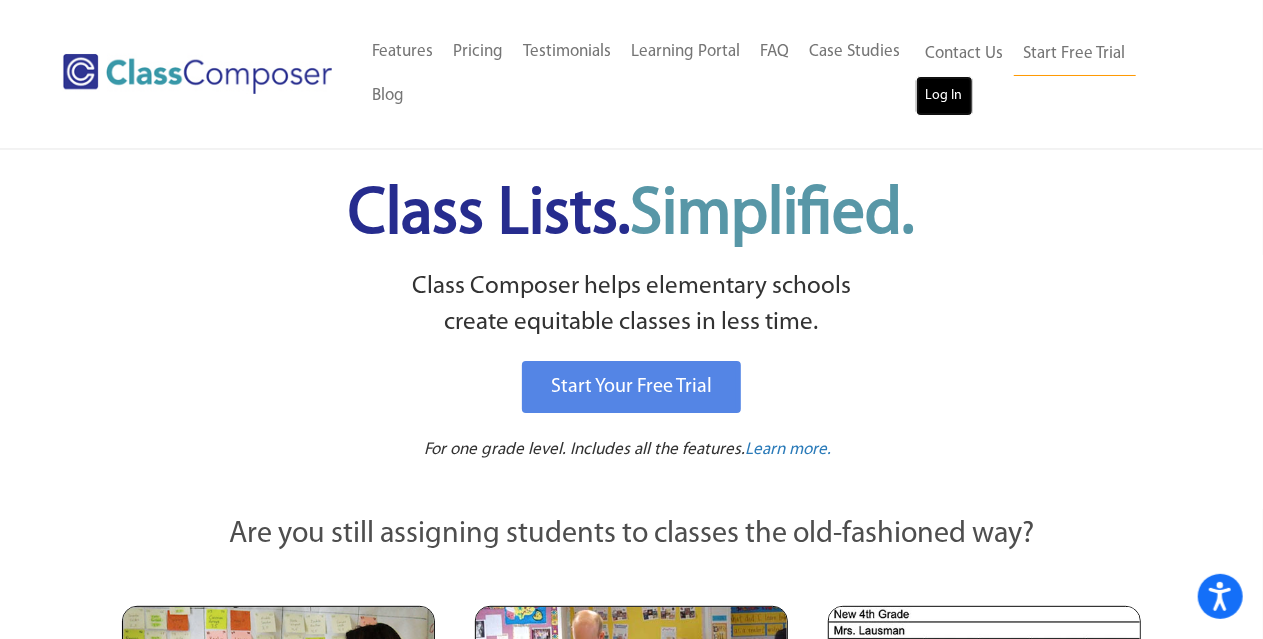 click on "Log In" at bounding box center (944, 96) 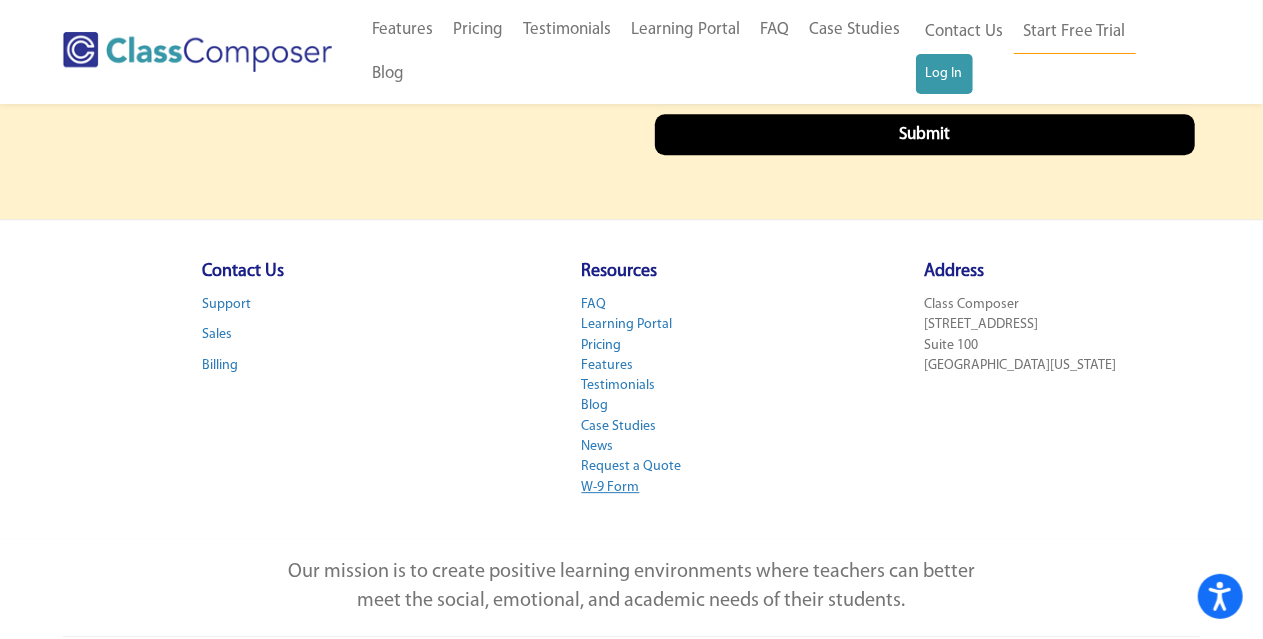 scroll, scrollTop: 6576, scrollLeft: 0, axis: vertical 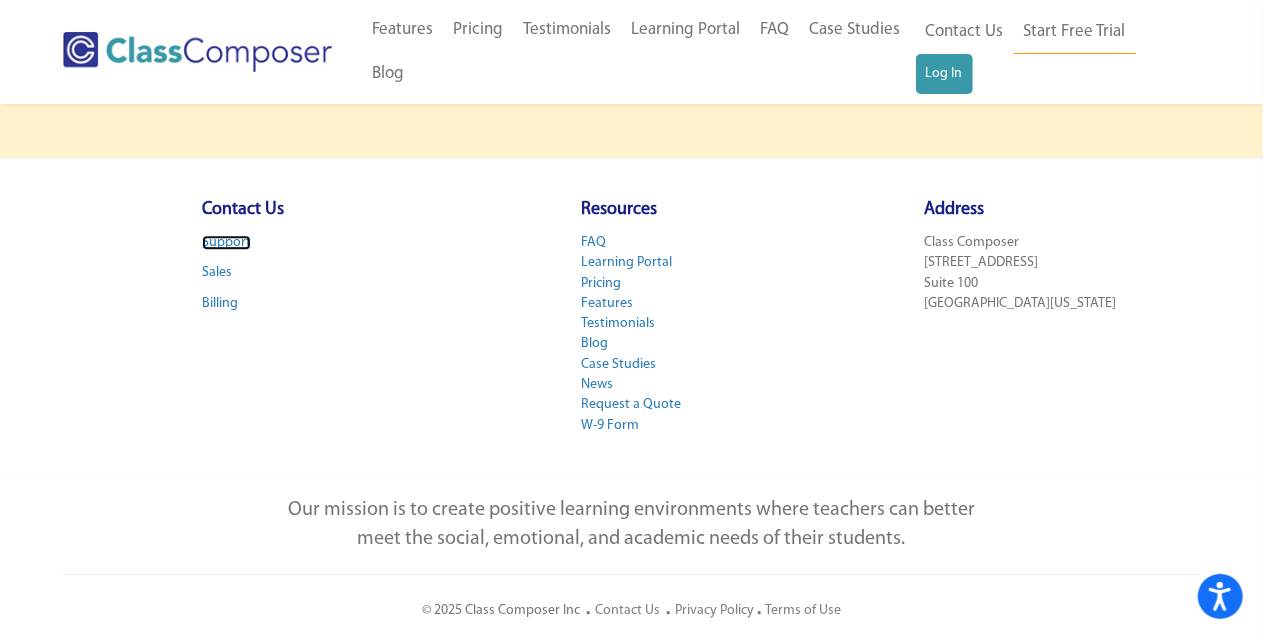 click on "Support" at bounding box center (226, 242) 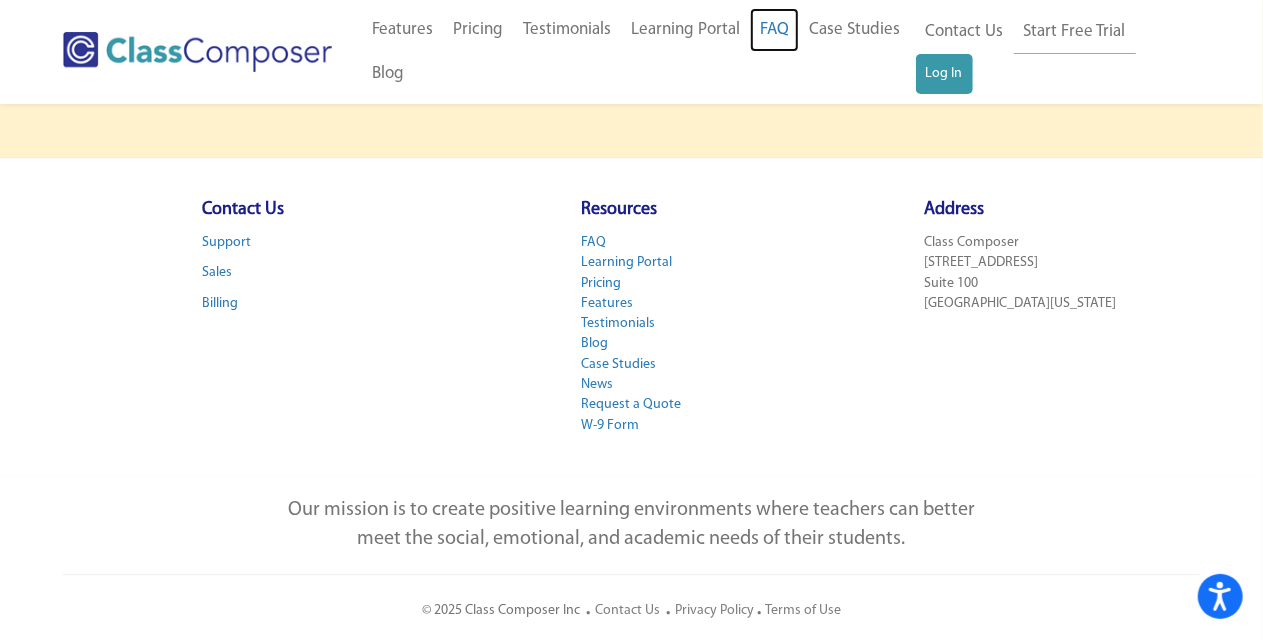 click on "FAQ" at bounding box center [774, 30] 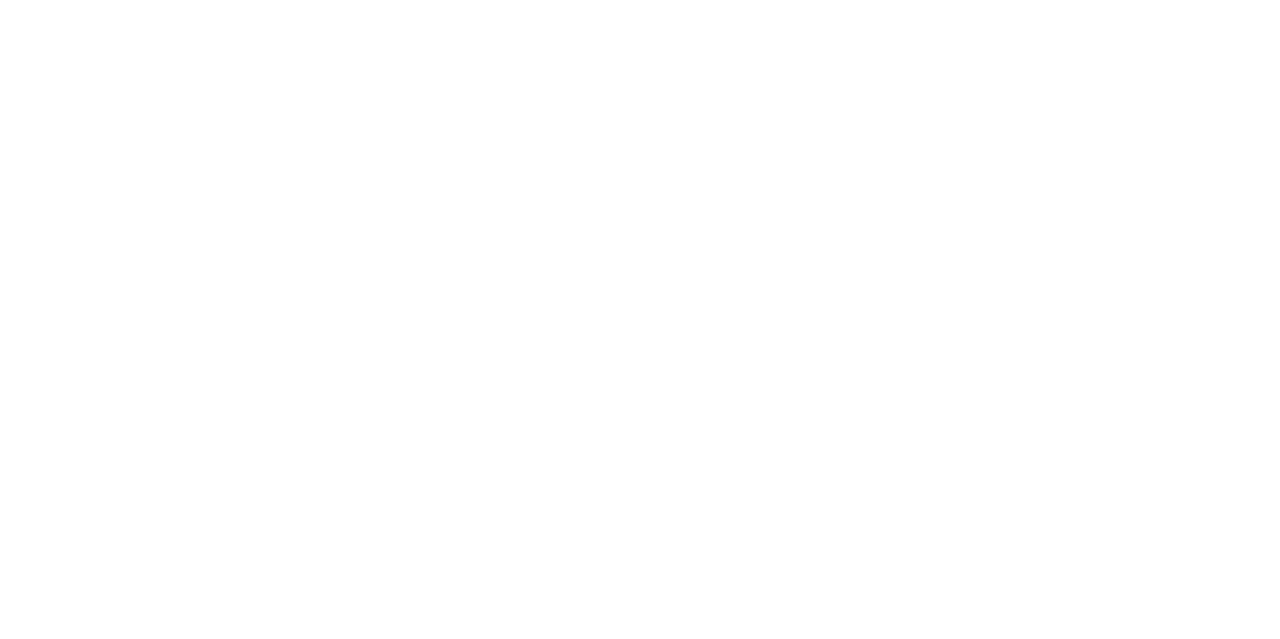 scroll, scrollTop: 0, scrollLeft: 0, axis: both 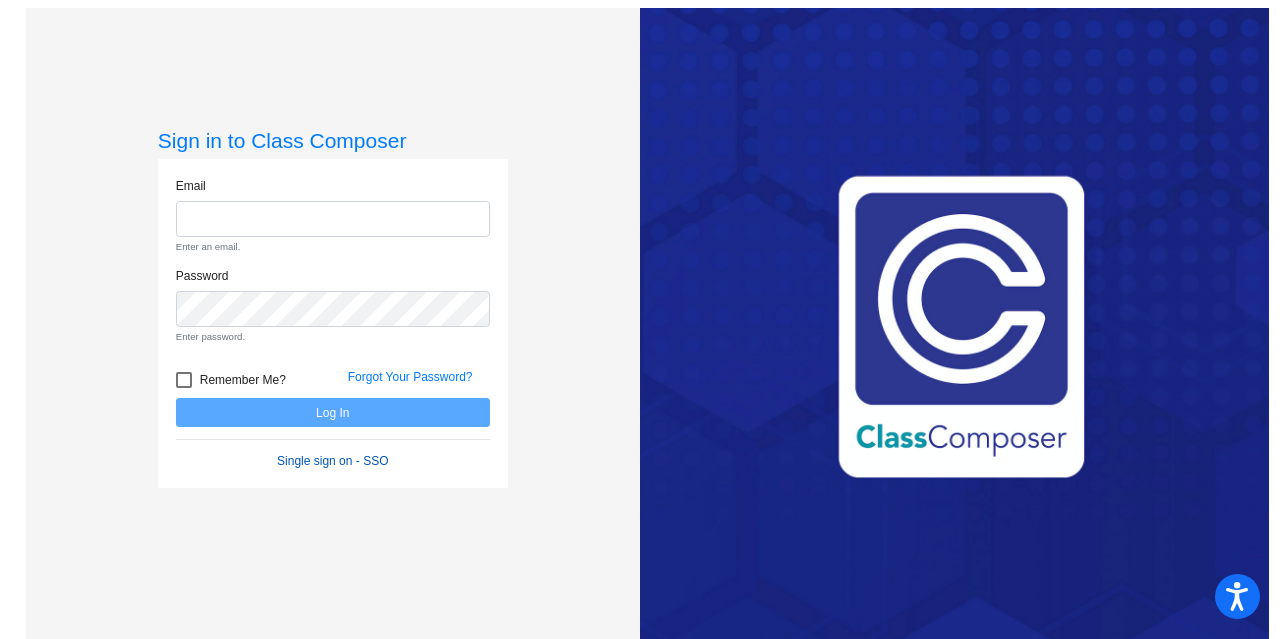 click on "Email Enter an email. Password Enter password.   Remember Me? Forgot Your Password?  Log In   Single sign on - SSO" 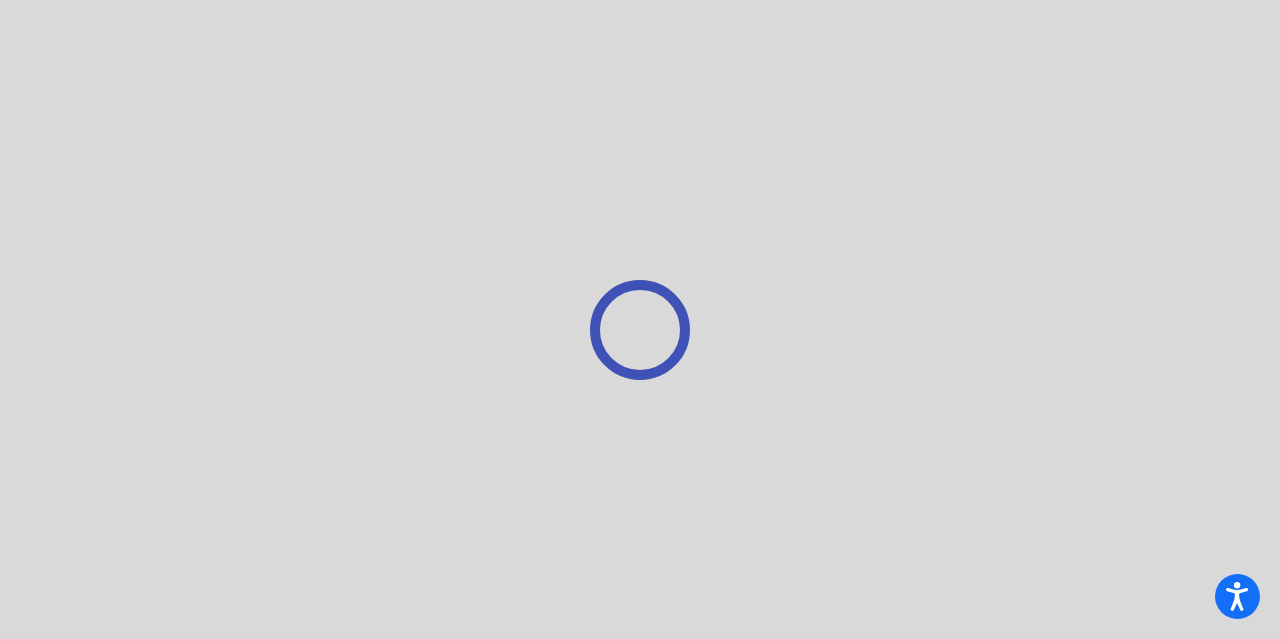 scroll, scrollTop: 0, scrollLeft: 0, axis: both 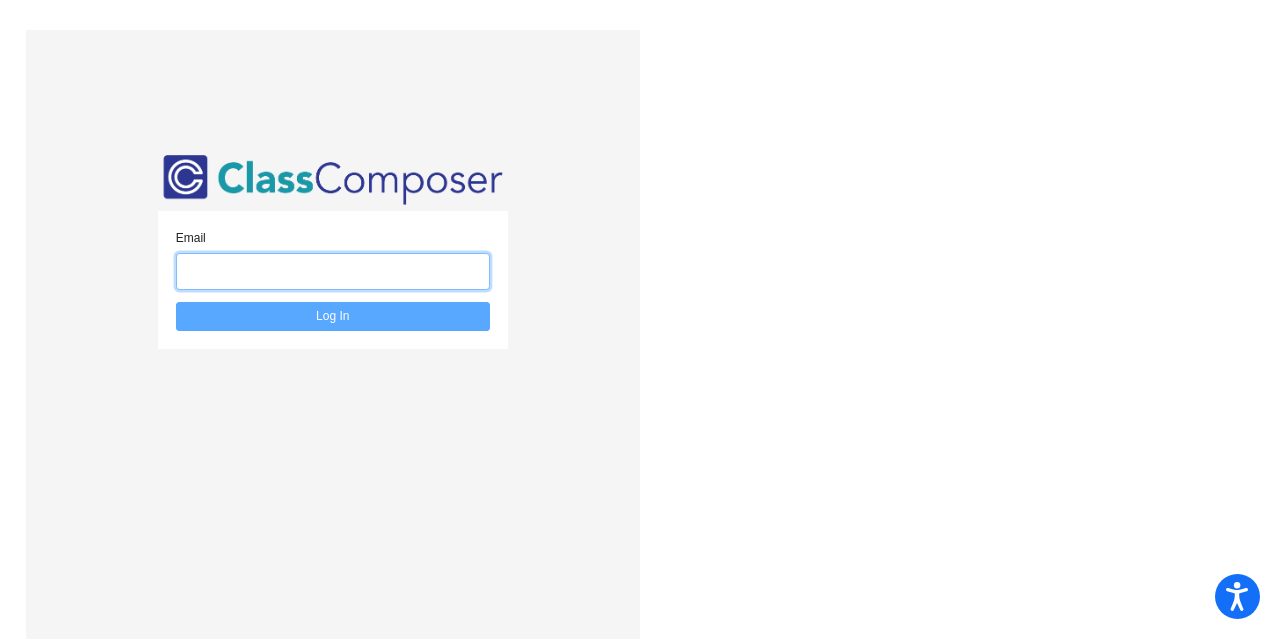 click 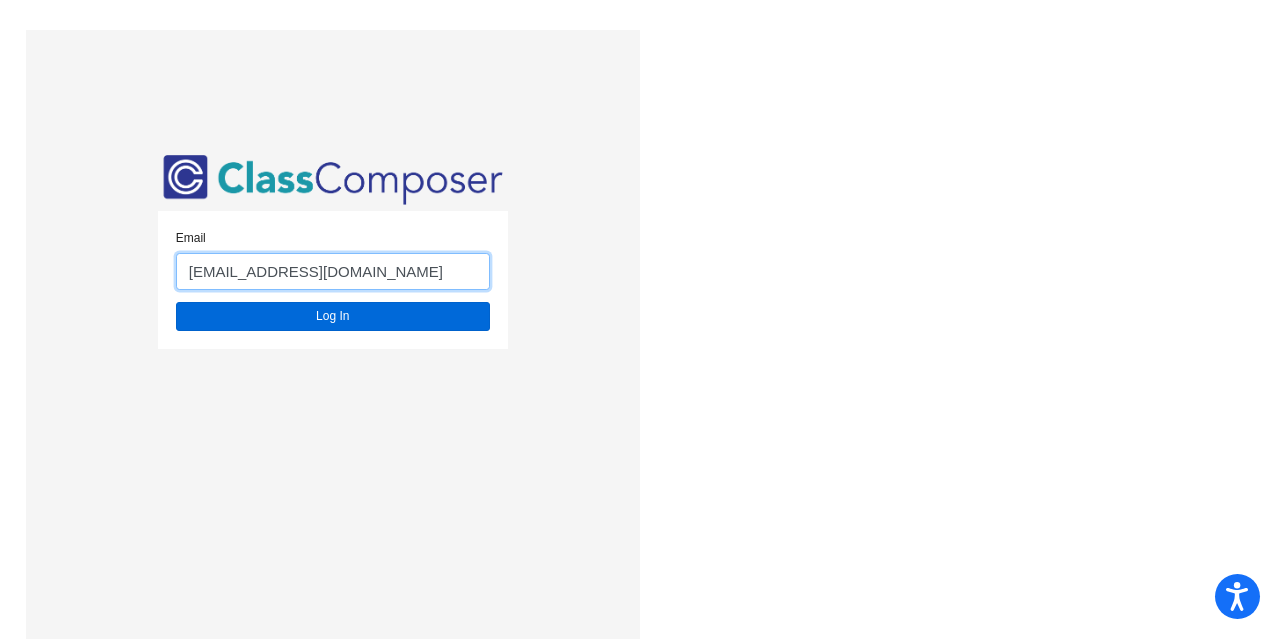 type on "[EMAIL_ADDRESS][DOMAIN_NAME]" 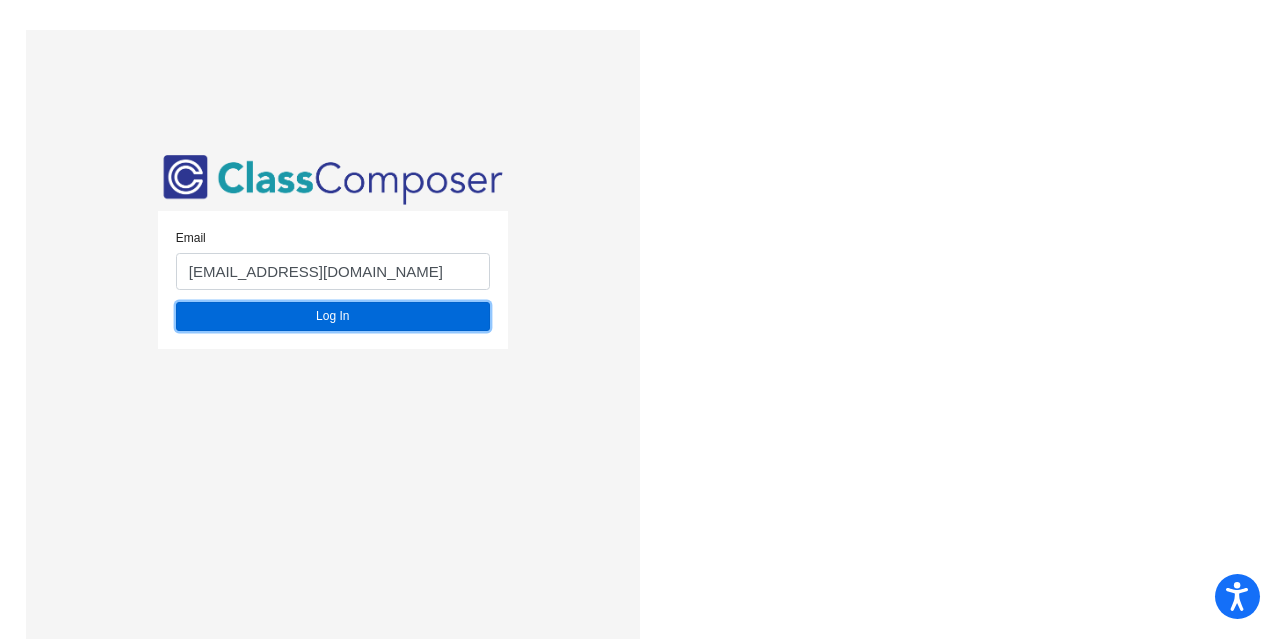click on "Log In" 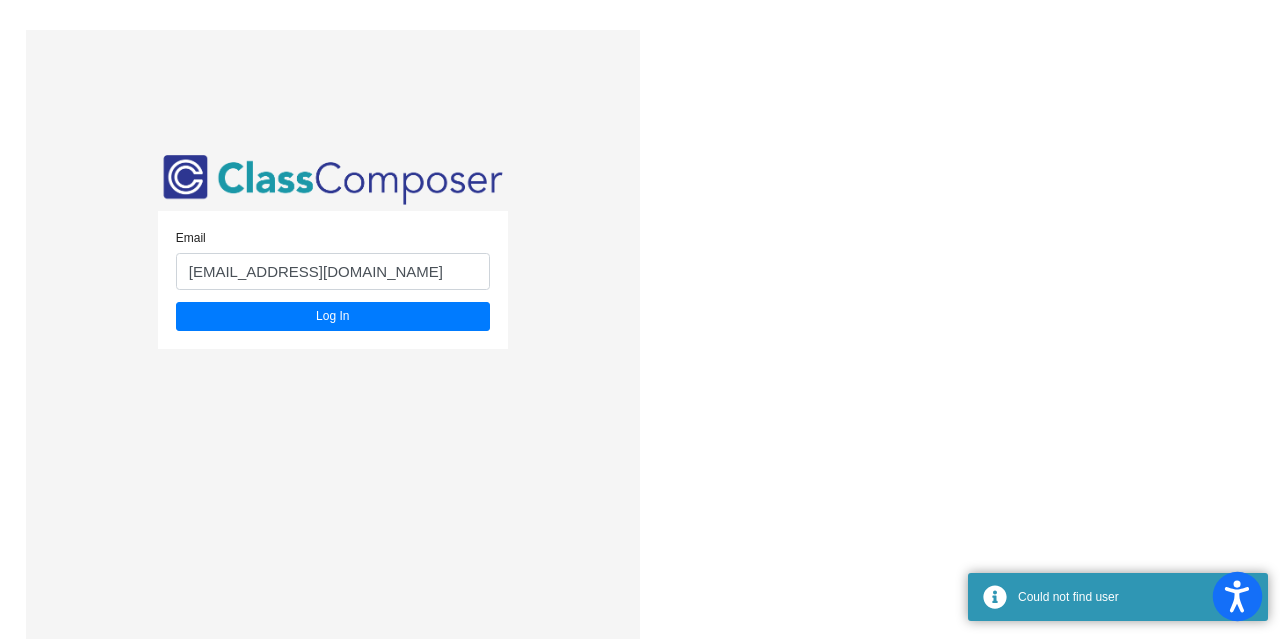 click 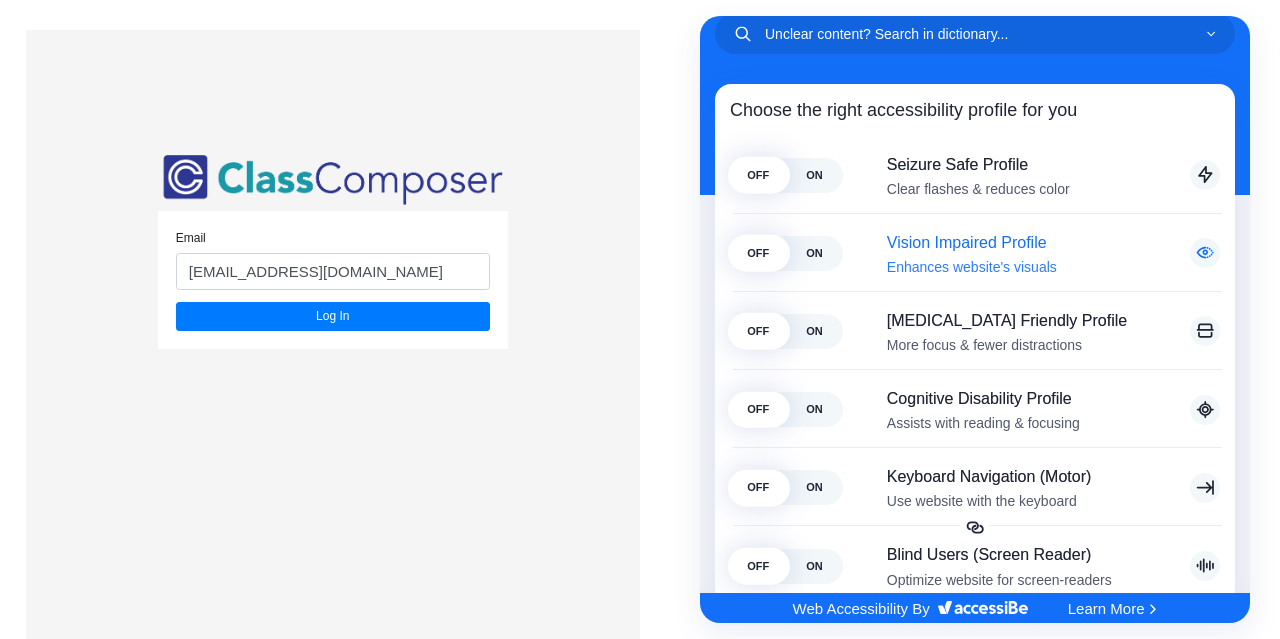 scroll, scrollTop: 0, scrollLeft: 0, axis: both 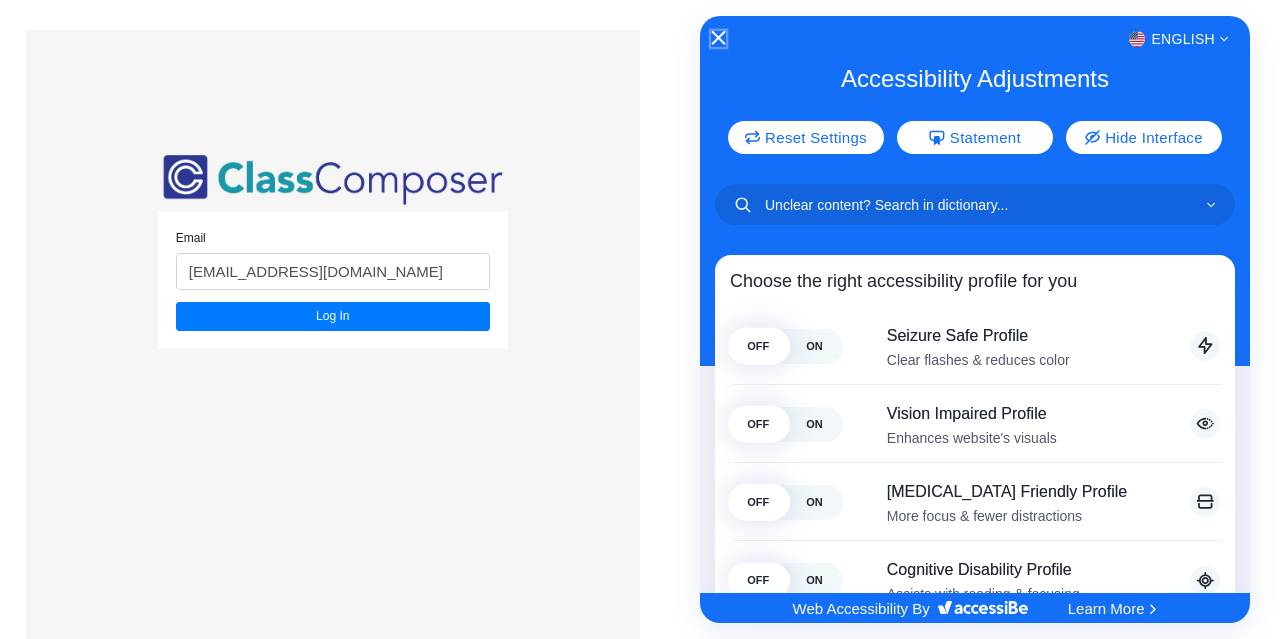 click 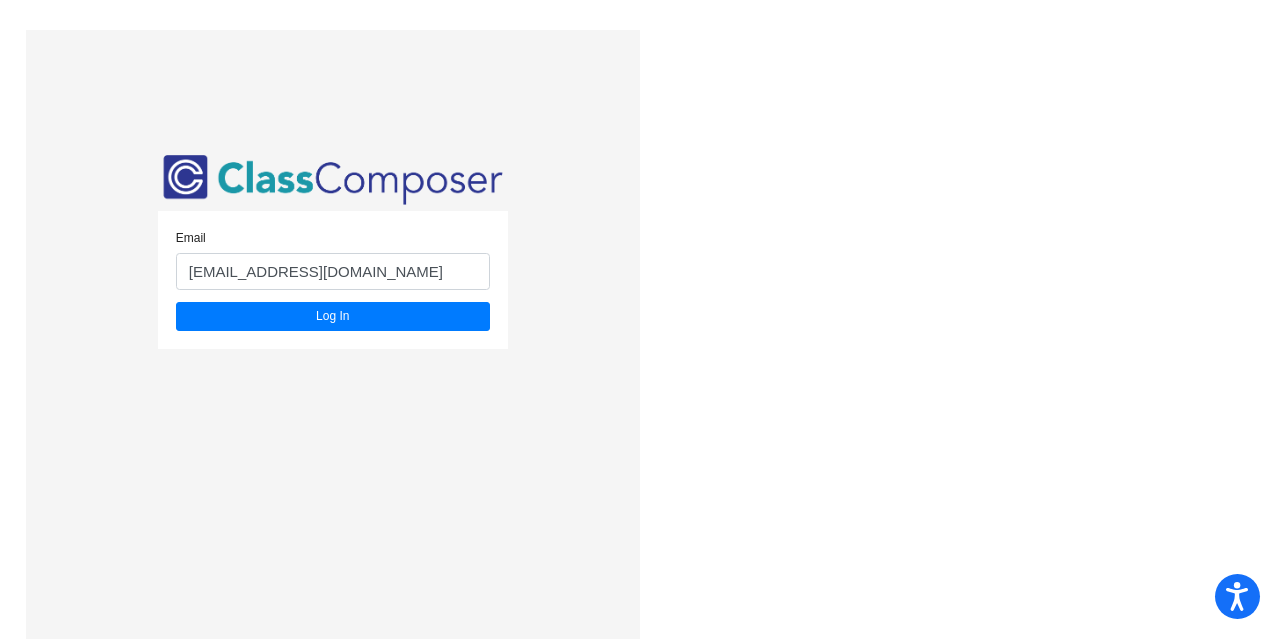 scroll, scrollTop: 30, scrollLeft: 0, axis: vertical 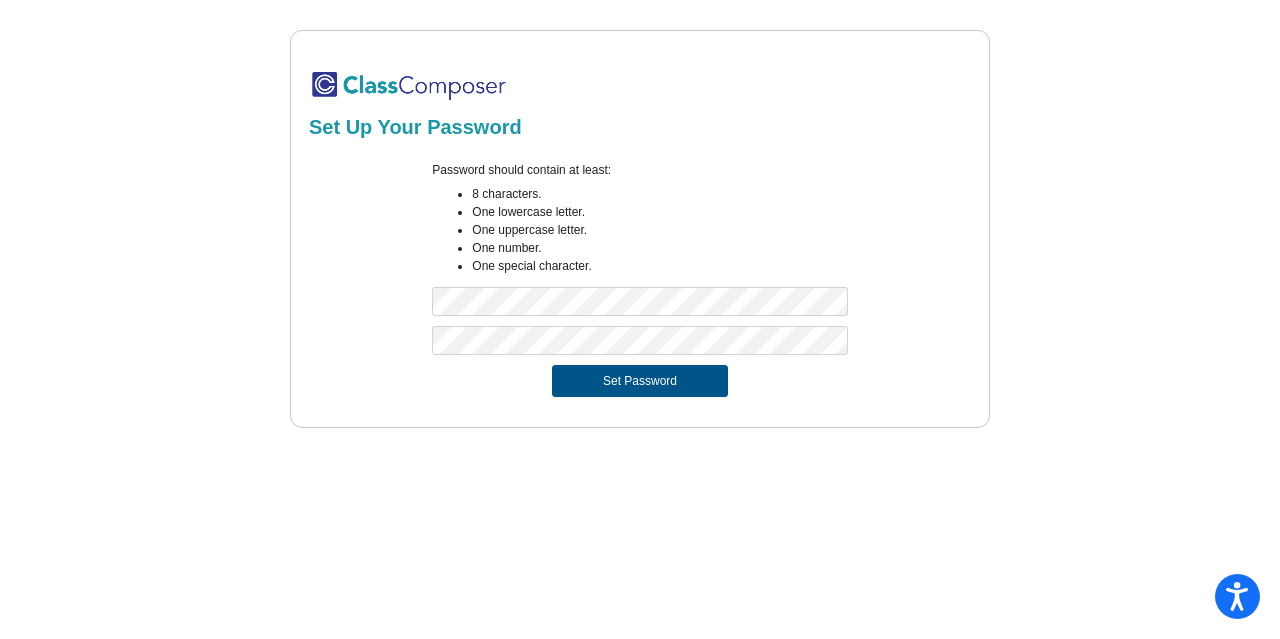 click on "Set Password" at bounding box center (640, 381) 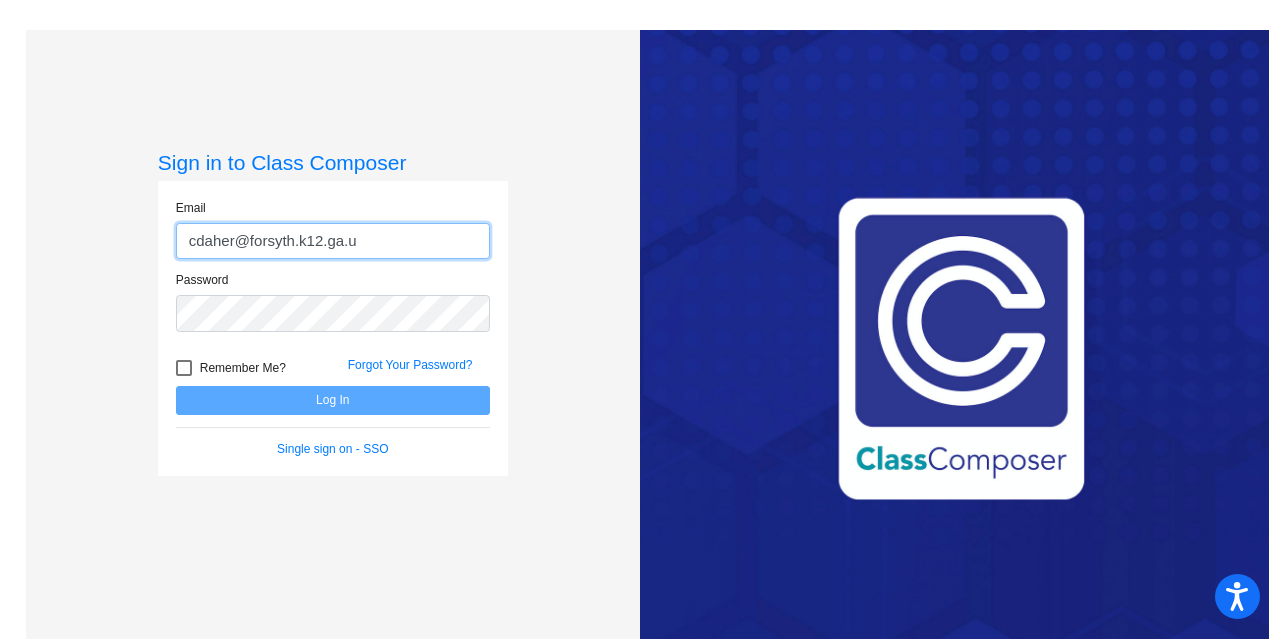 click on "cdaher@forsyth.k12.ga.u" 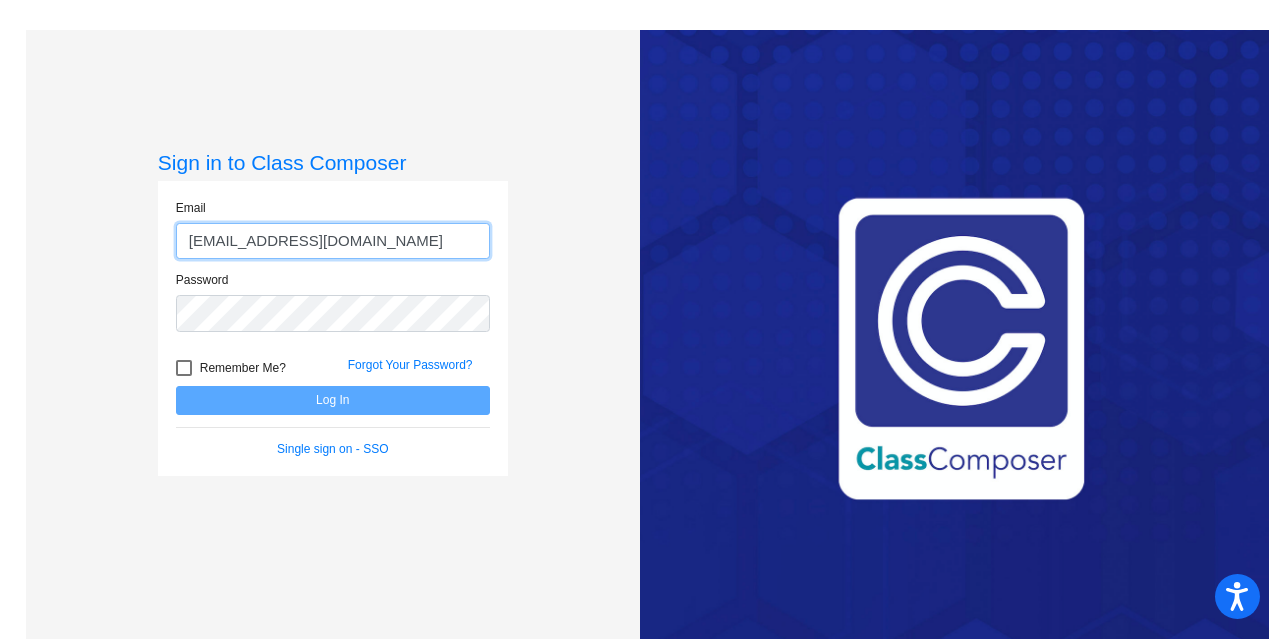 type on "[EMAIL_ADDRESS][DOMAIN_NAME]" 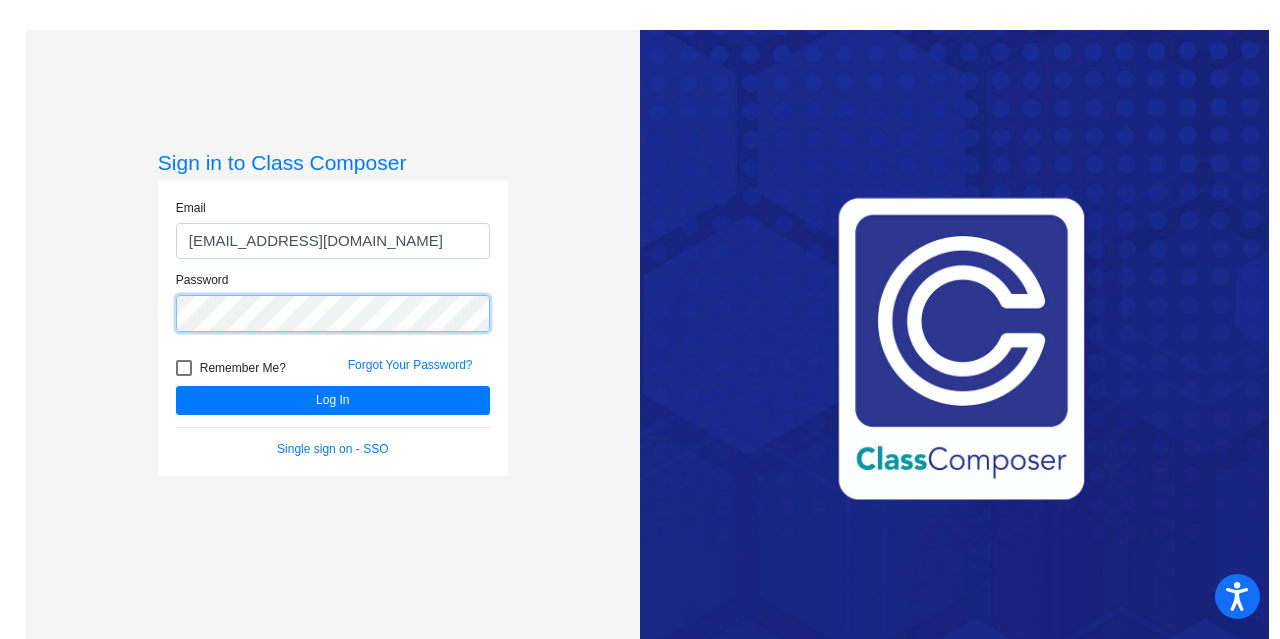 click on "Log In" 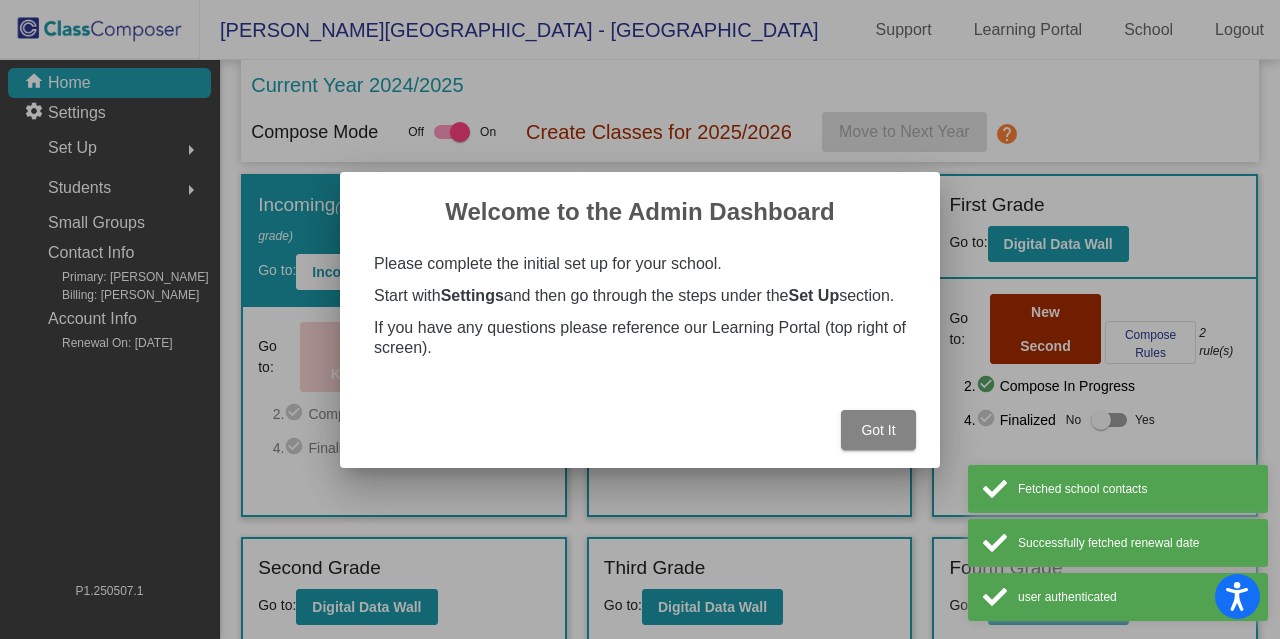click on "Got It" at bounding box center (878, 430) 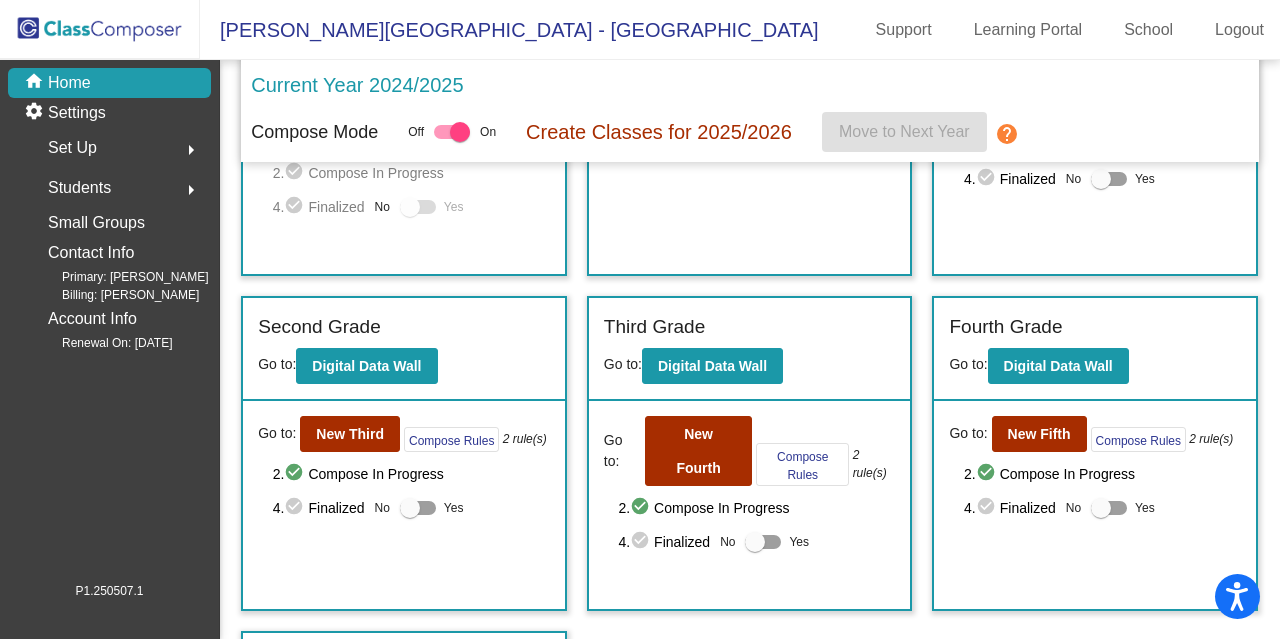 scroll, scrollTop: 243, scrollLeft: 0, axis: vertical 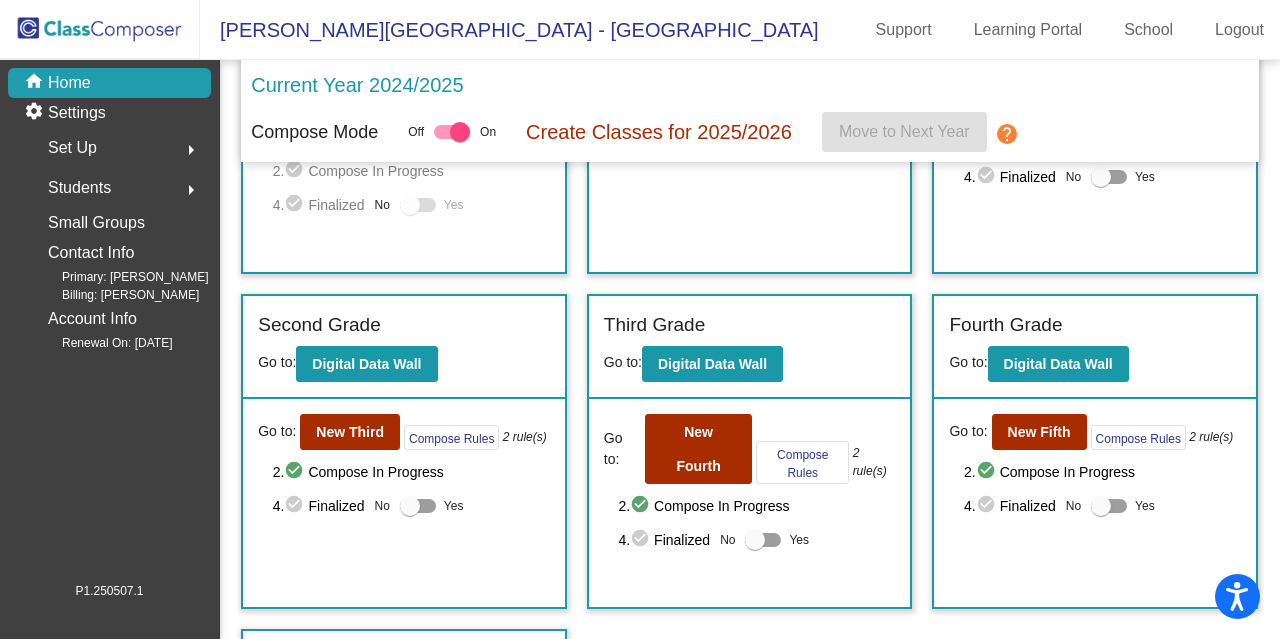 click on "Fourth Grade" 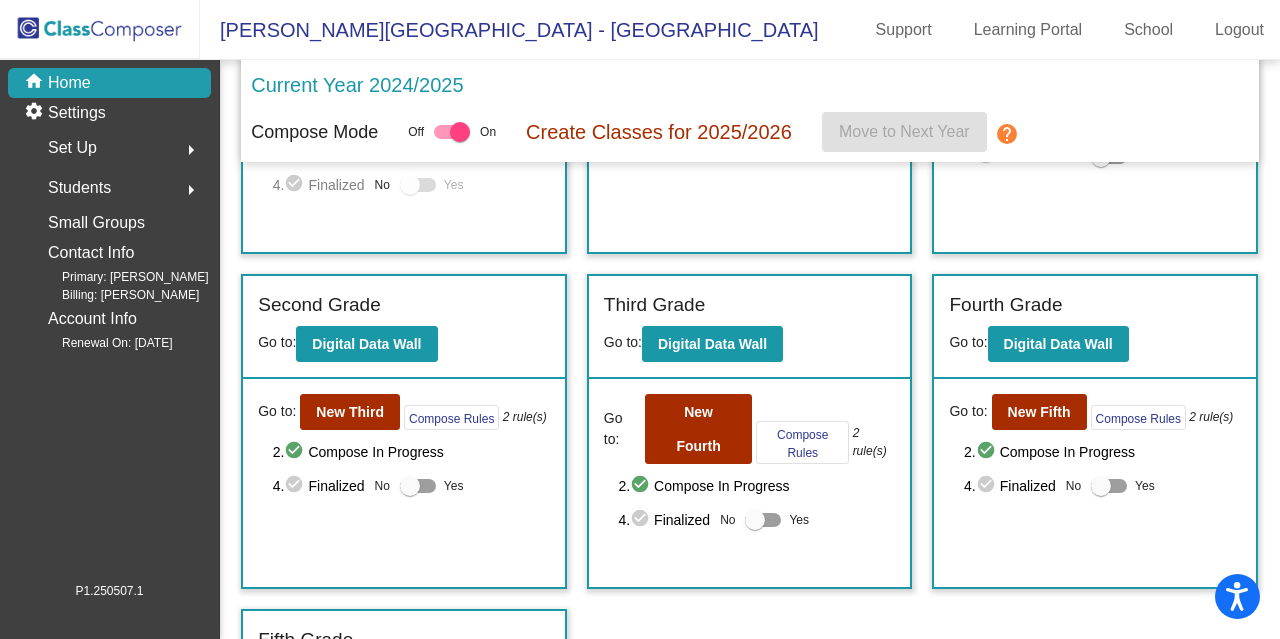 scroll, scrollTop: 336, scrollLeft: 0, axis: vertical 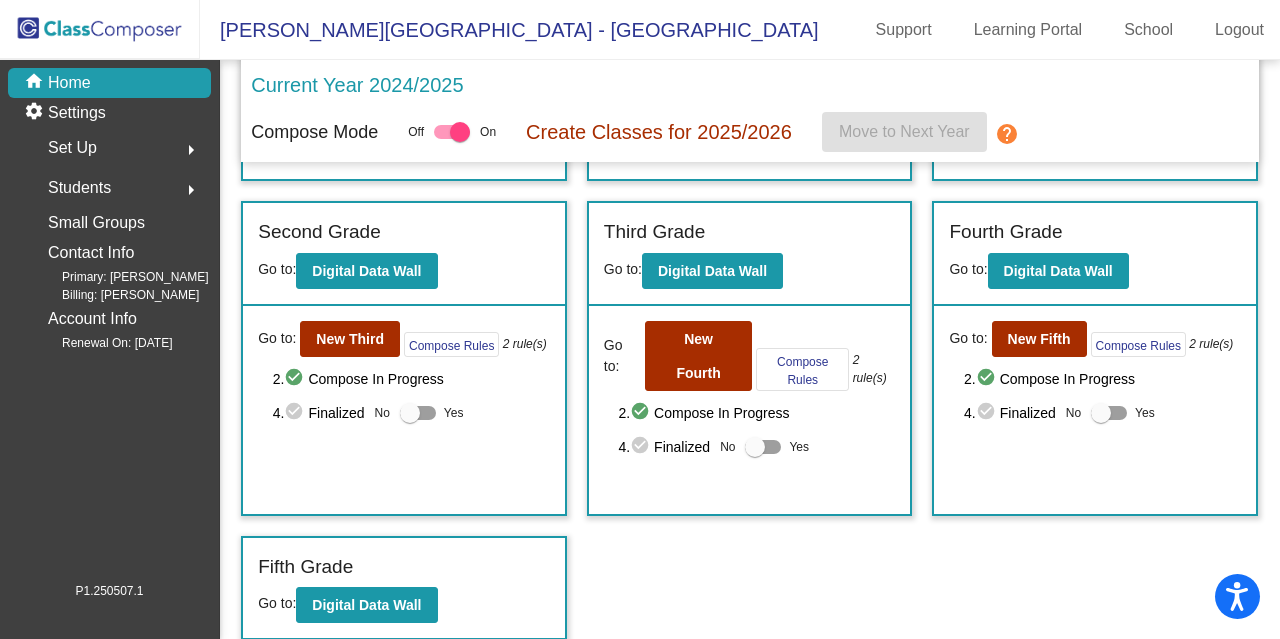 click on "Fifth Grade" 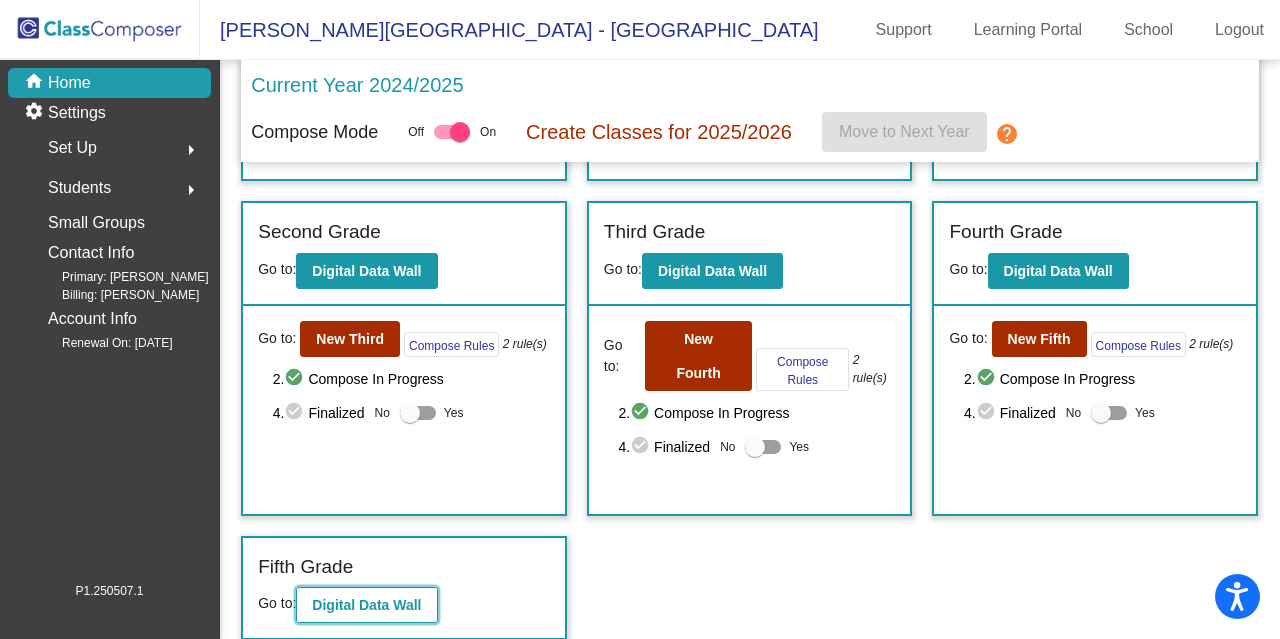 click on "Digital Data Wall" 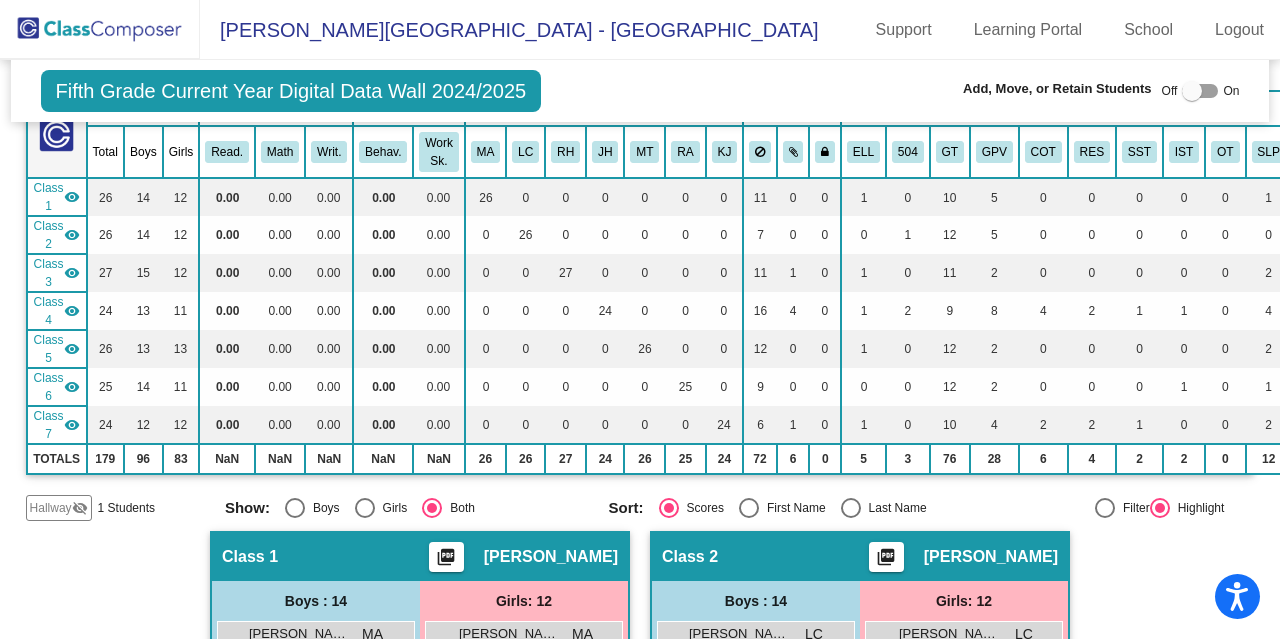 scroll, scrollTop: 0, scrollLeft: 0, axis: both 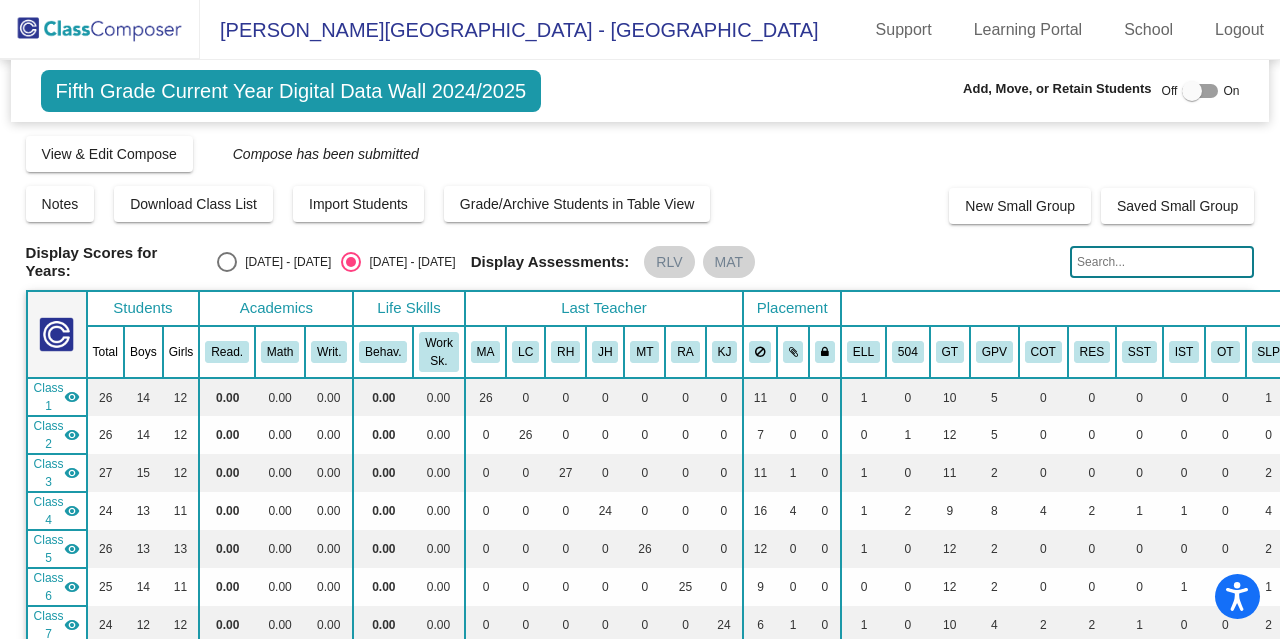 click on "Johns Creek Elementary - Chelsea" 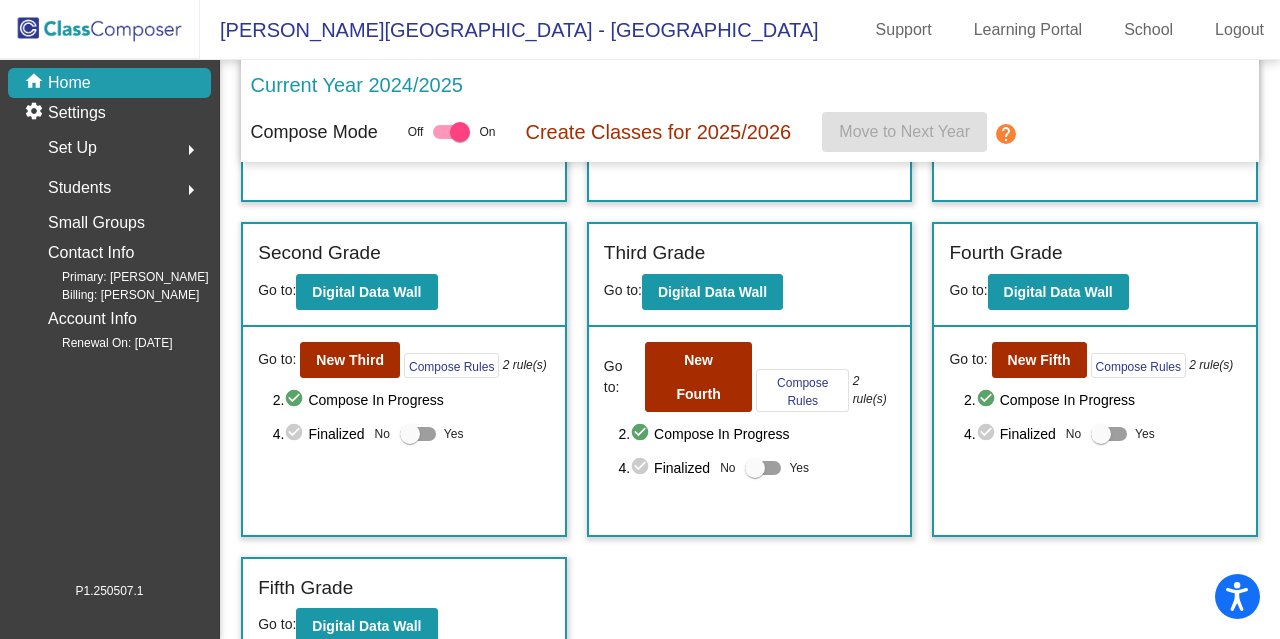 scroll, scrollTop: 336, scrollLeft: 0, axis: vertical 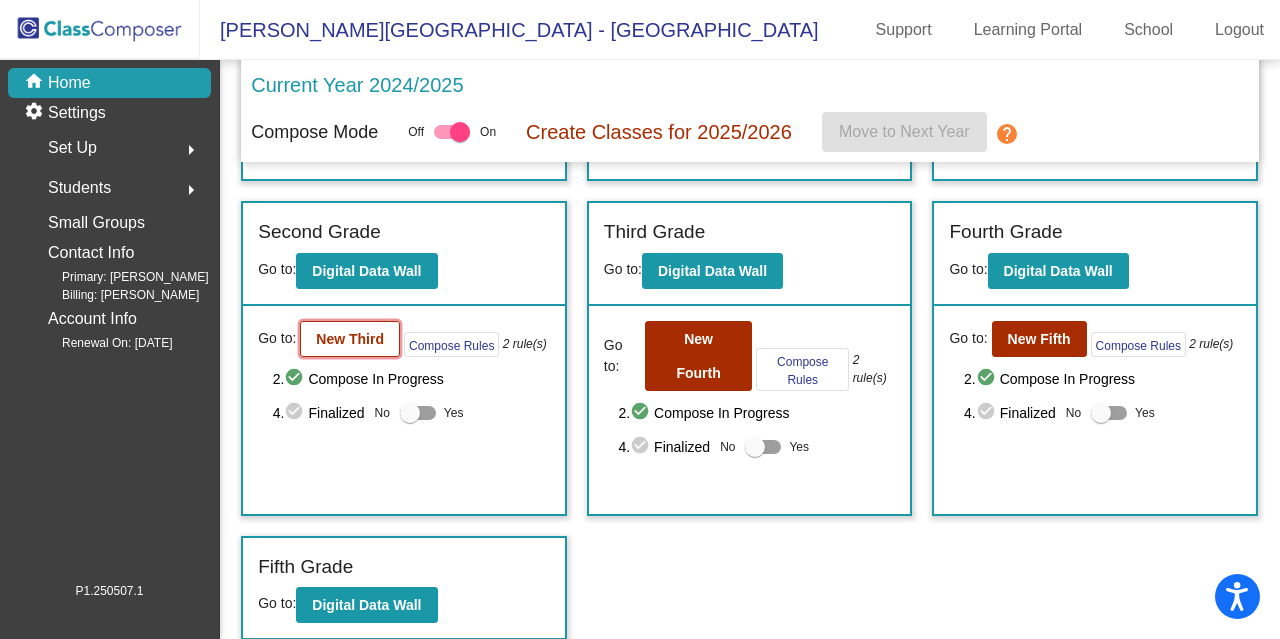 click on "New Third" 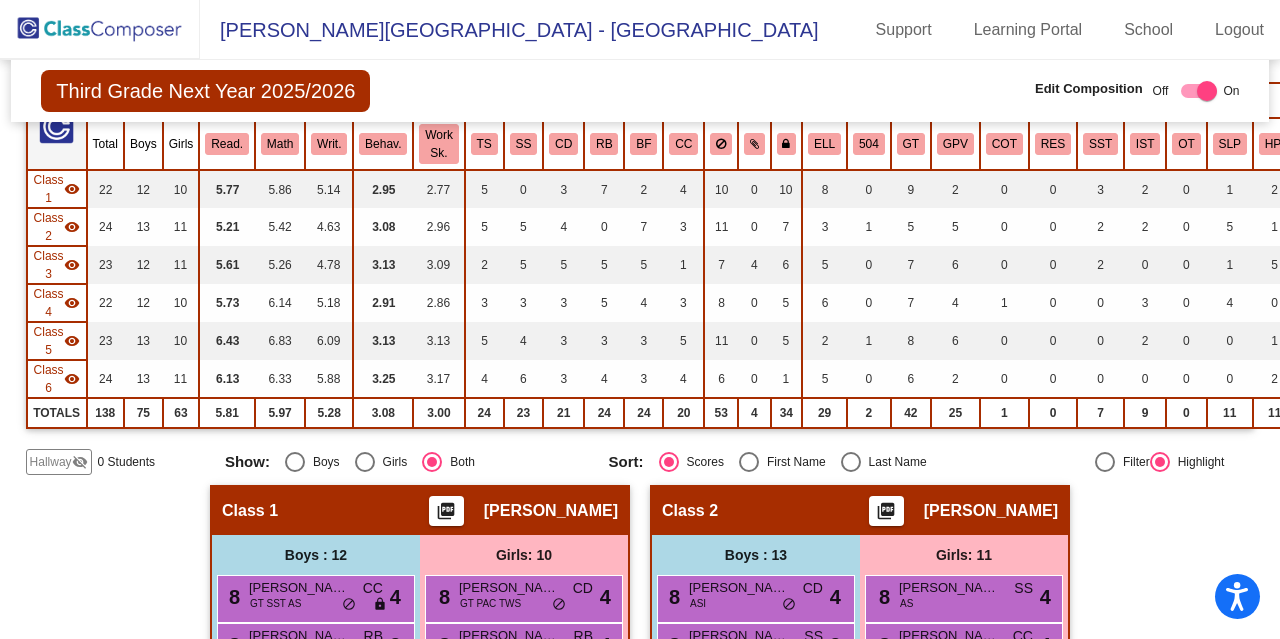 scroll, scrollTop: 0, scrollLeft: 0, axis: both 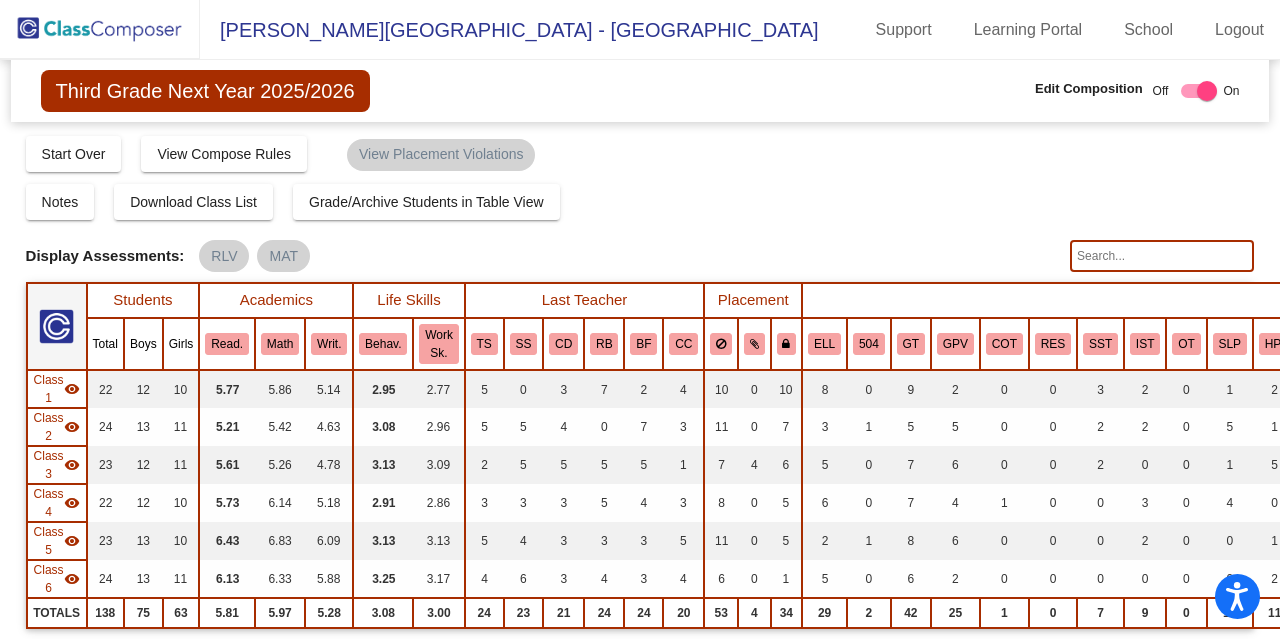 click 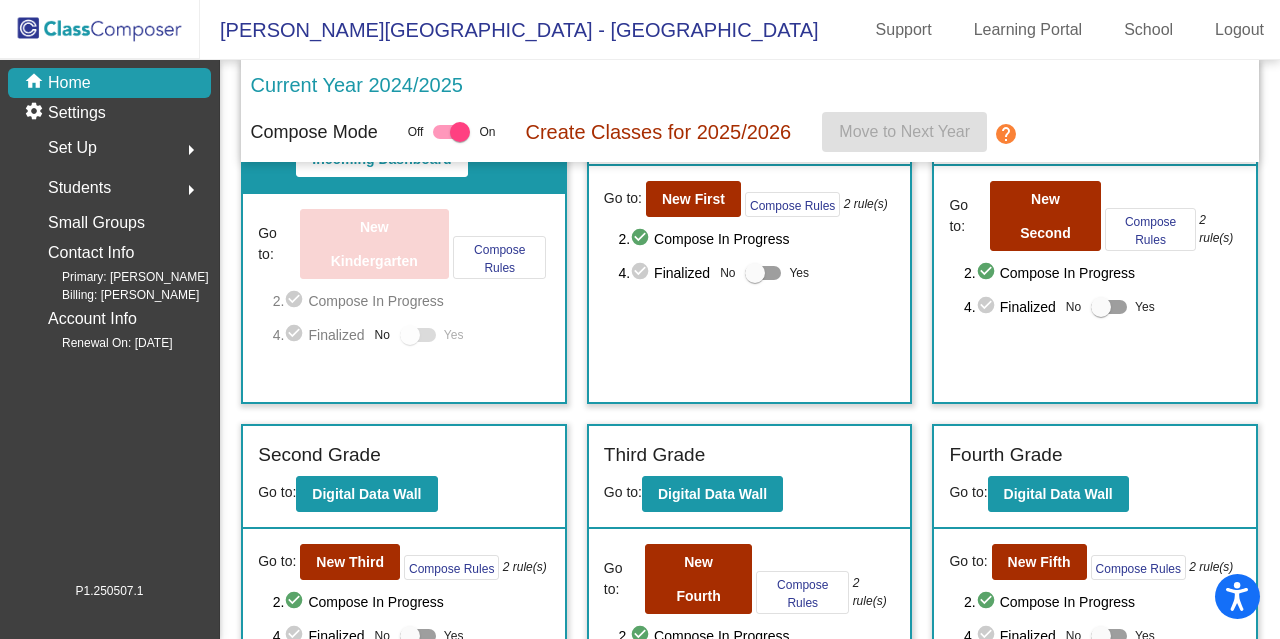 scroll, scrollTop: 0, scrollLeft: 0, axis: both 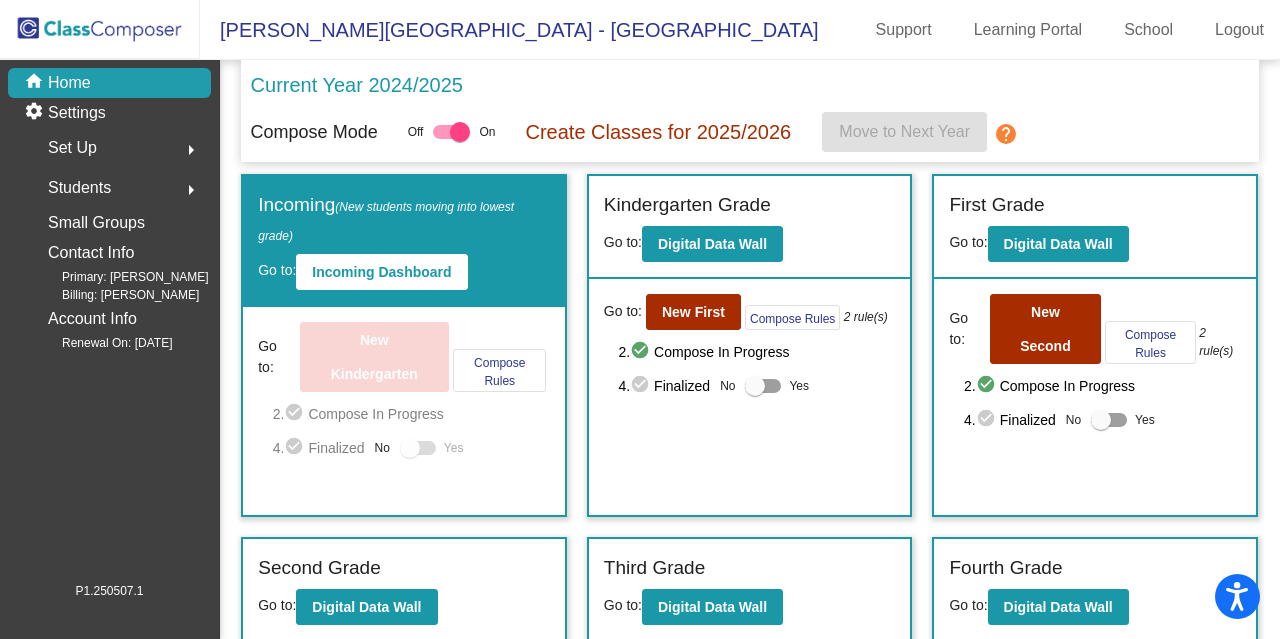 click on "Kindergarten Grade Go to:  Digital Data Wall" 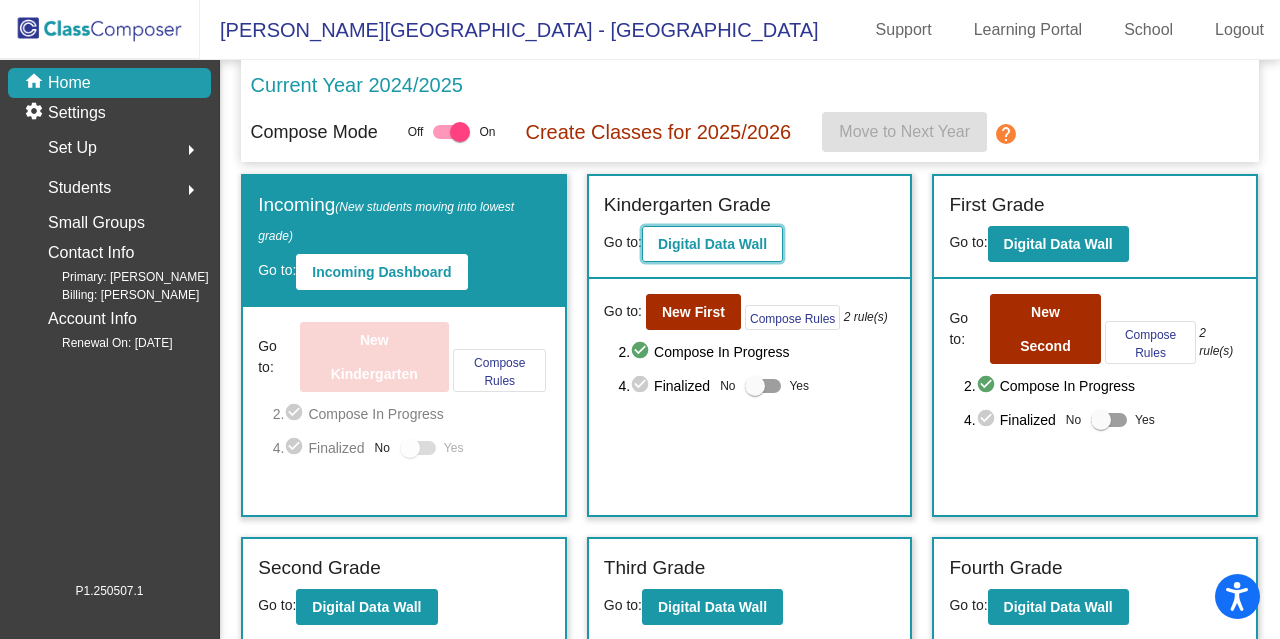click on "Digital Data Wall" 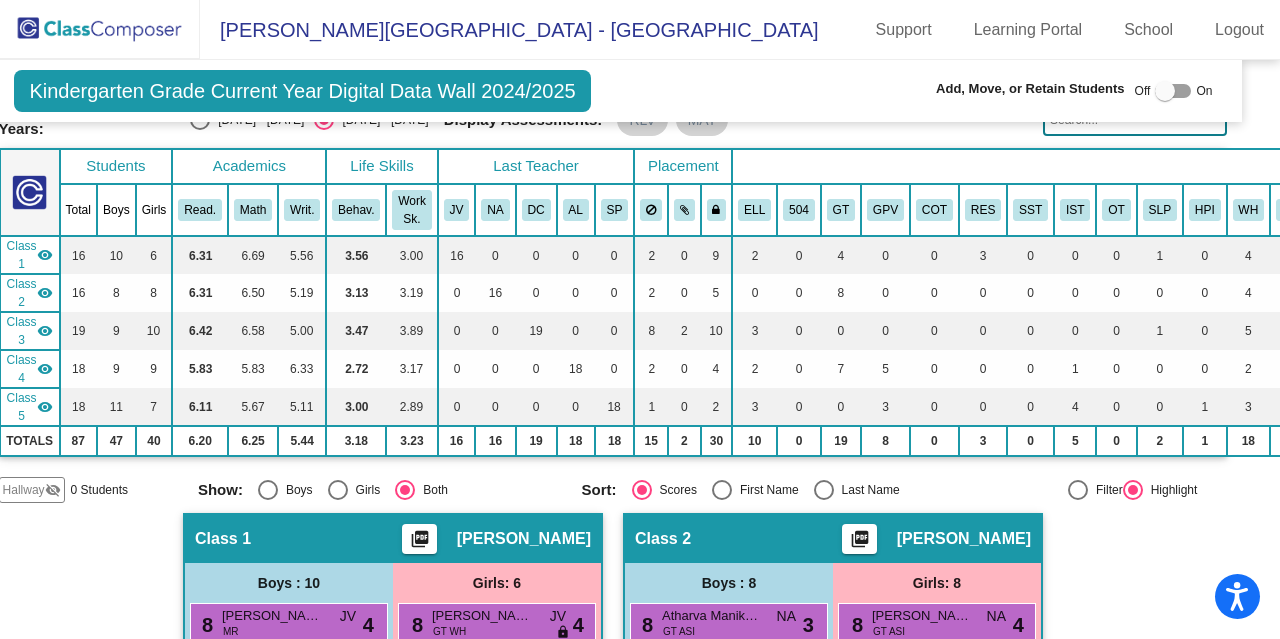 scroll, scrollTop: 0, scrollLeft: 27, axis: horizontal 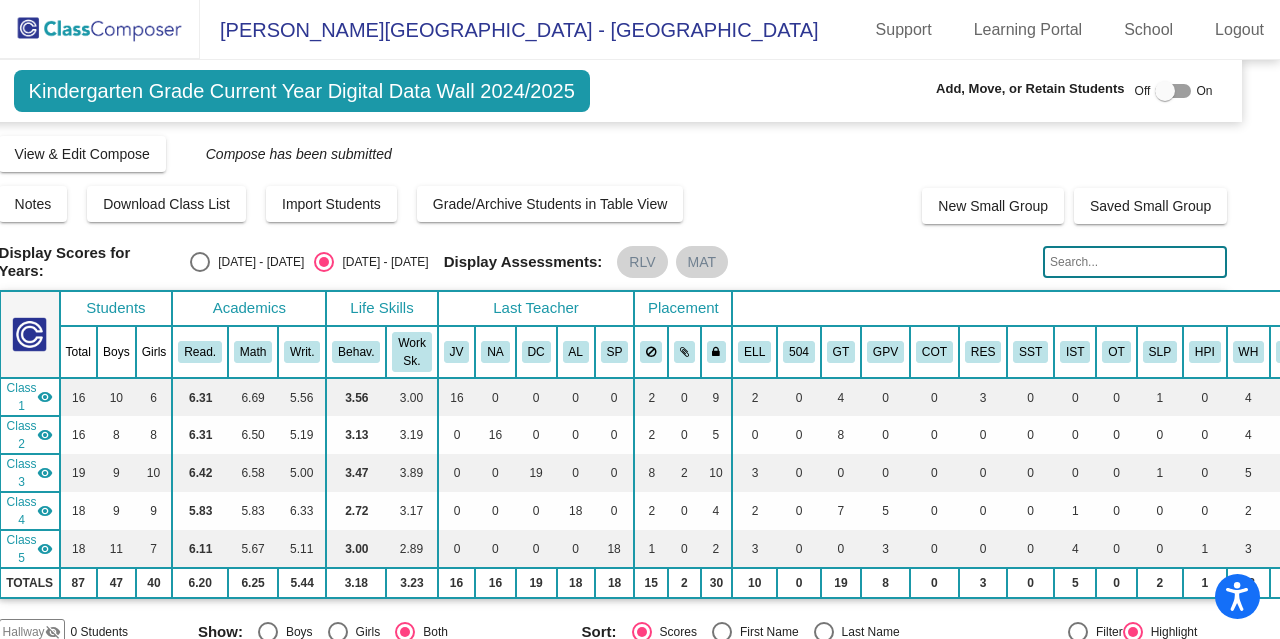 click 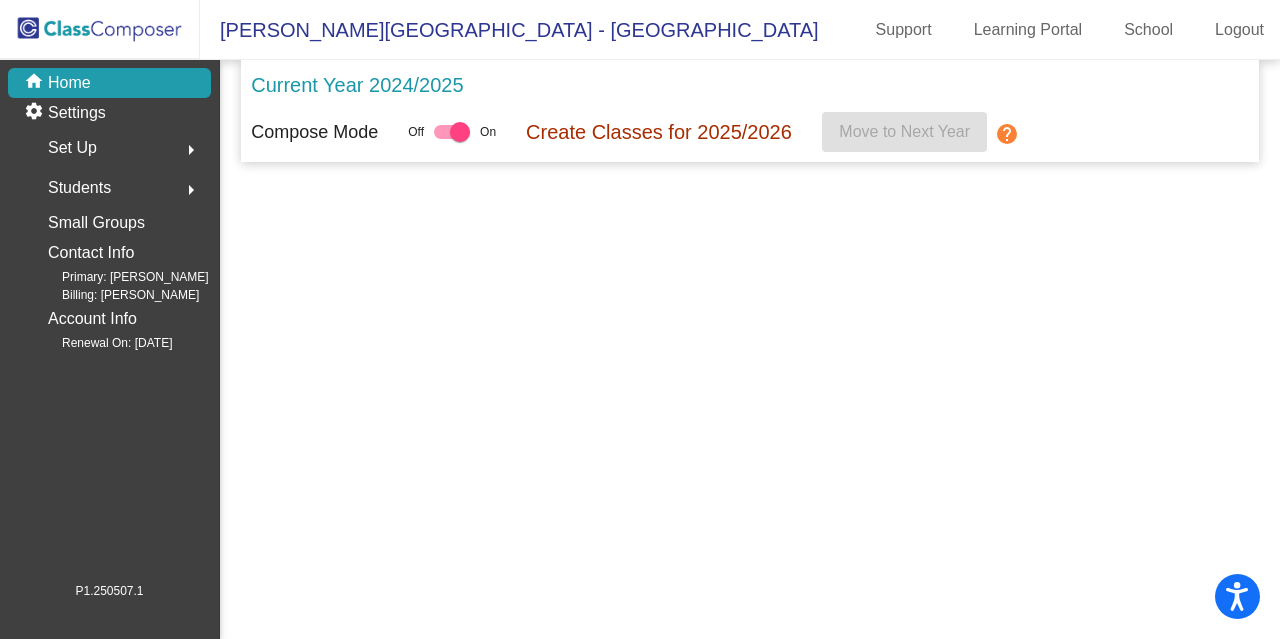 scroll, scrollTop: 0, scrollLeft: 0, axis: both 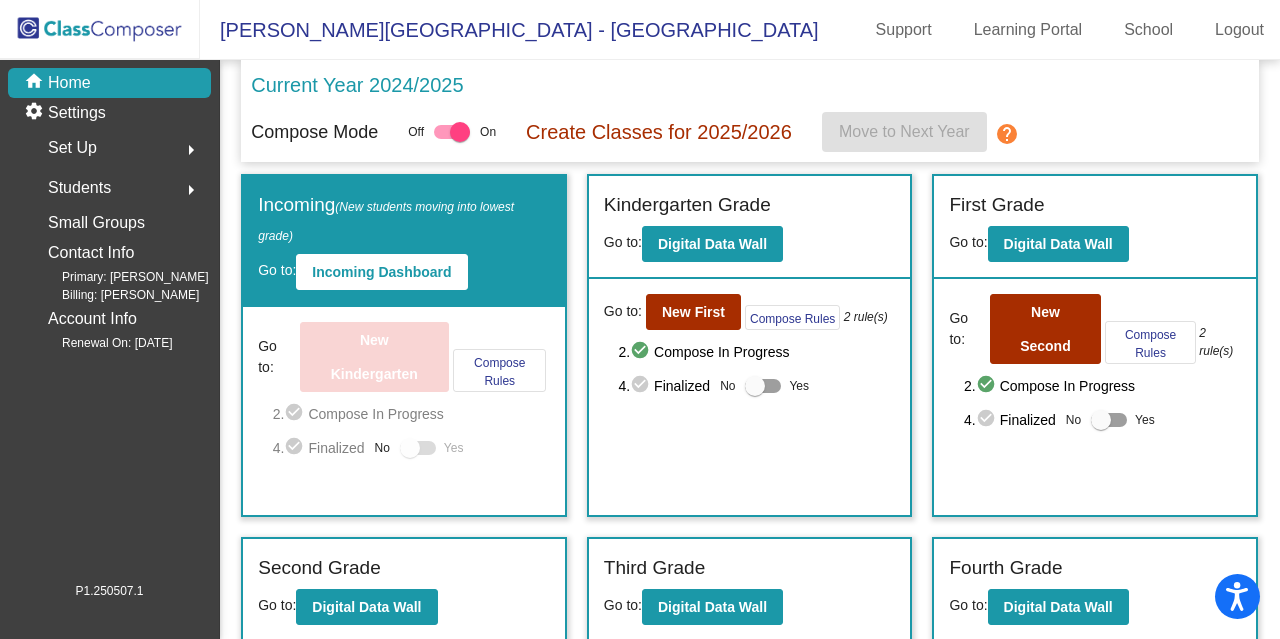 click on "Current Year 2024/2025" 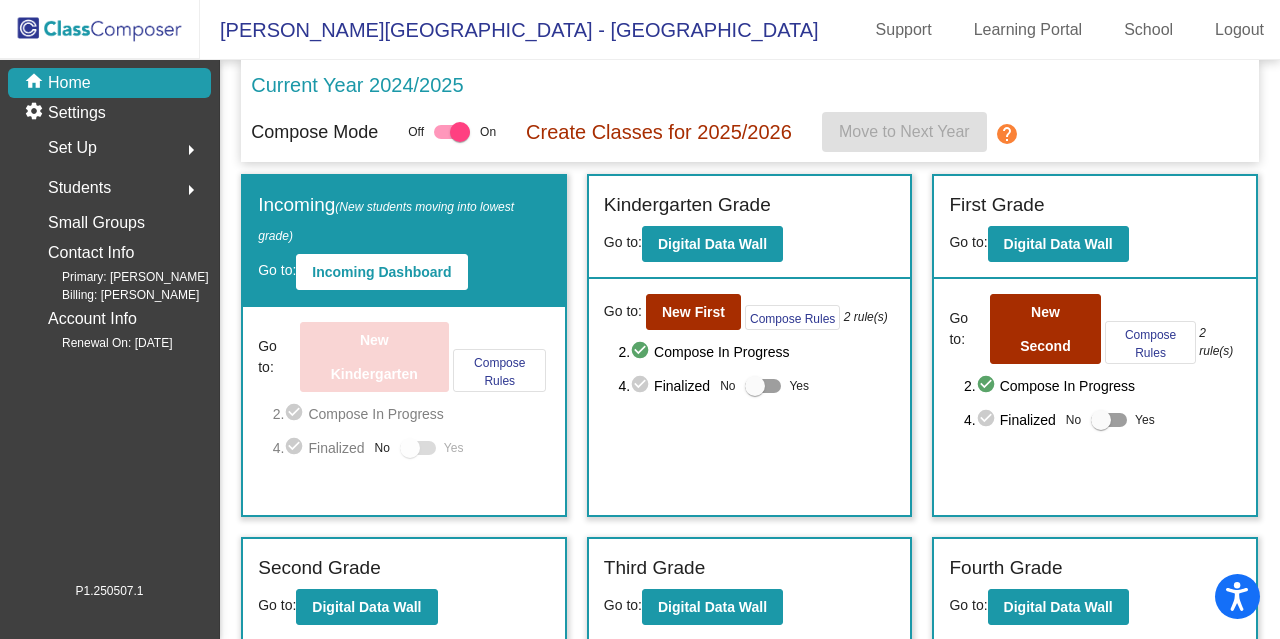 click on "home Home" 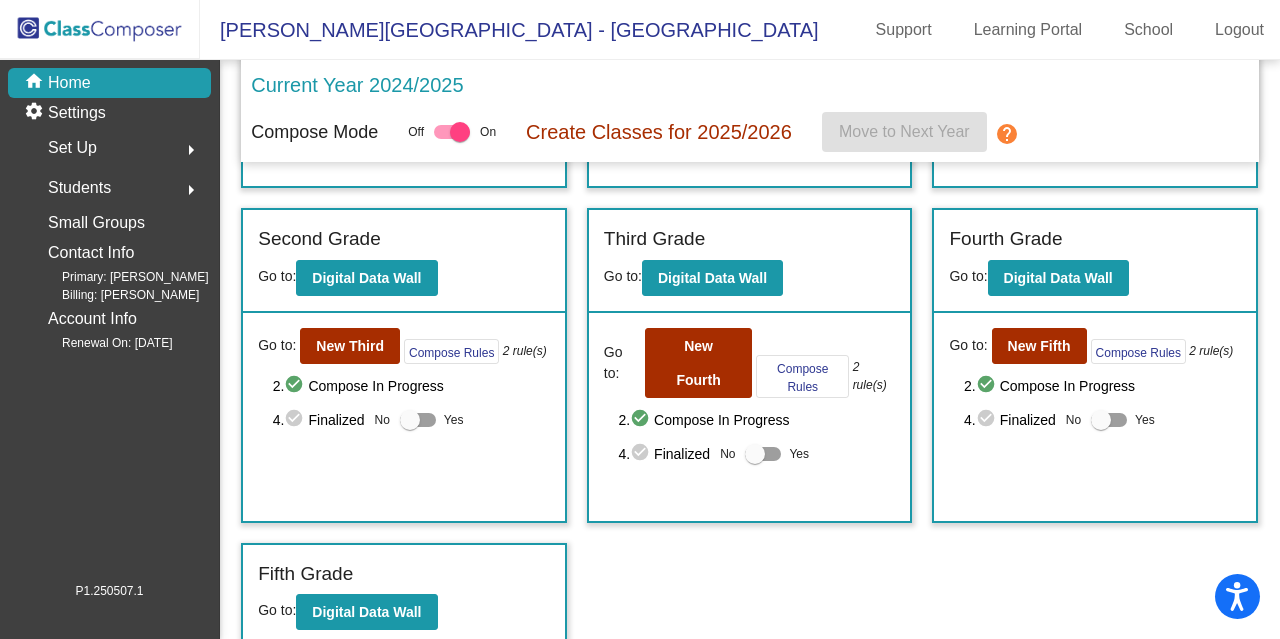 scroll, scrollTop: 0, scrollLeft: 0, axis: both 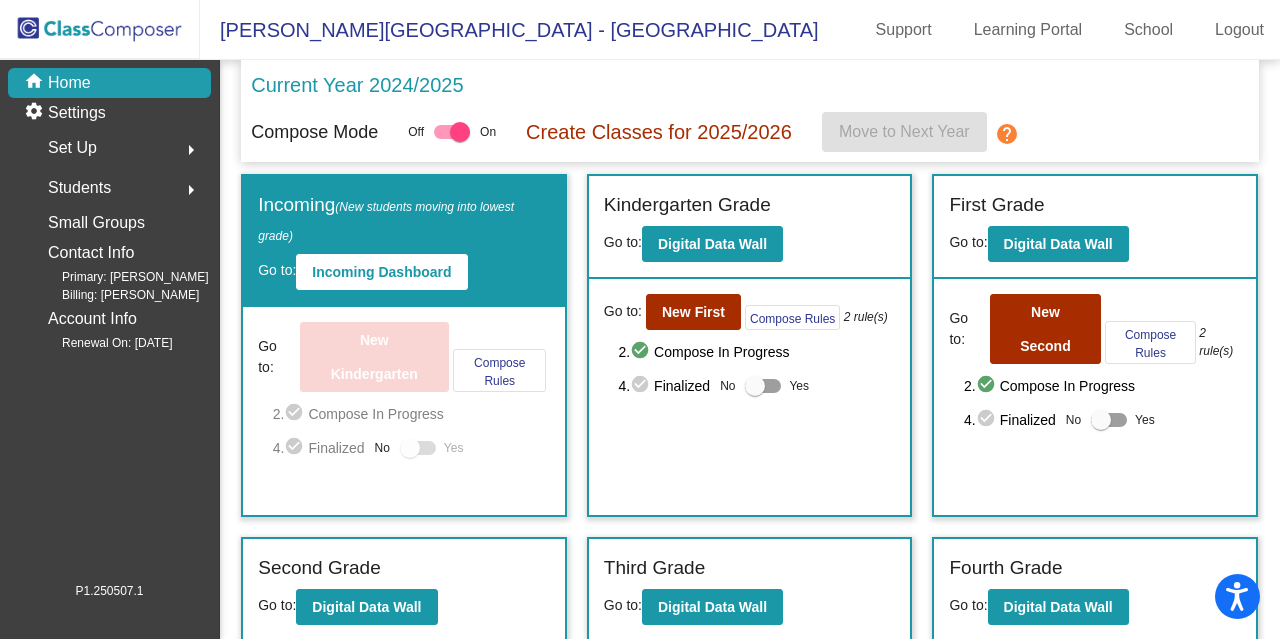 click on "help" 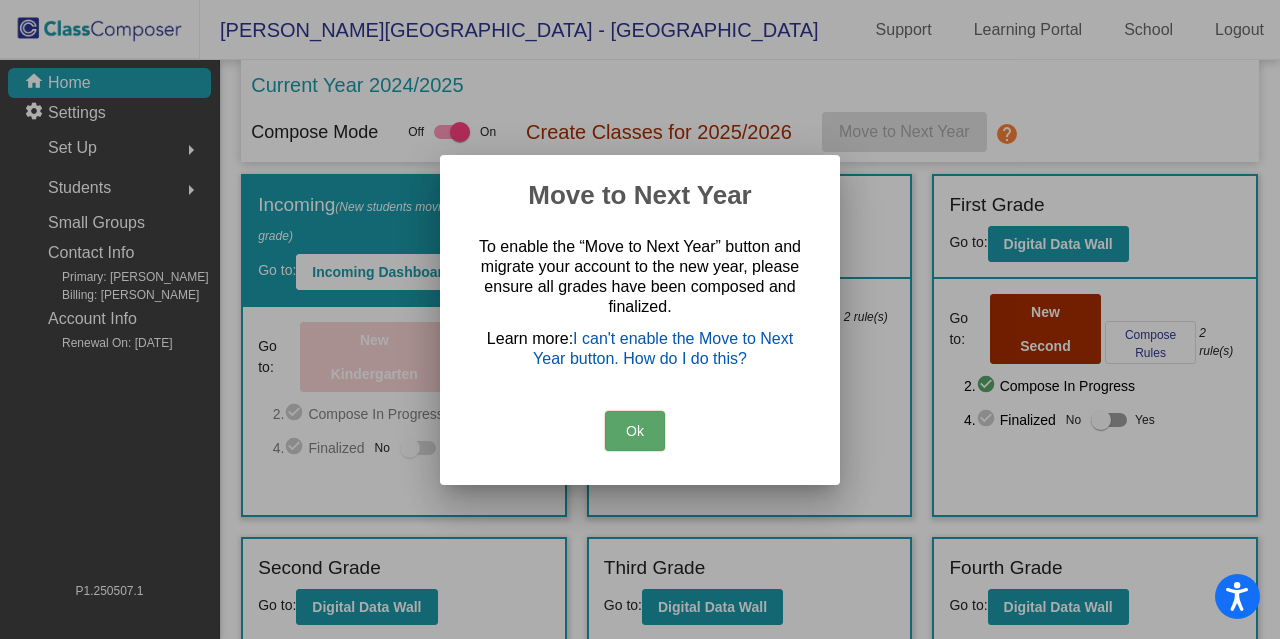 click on "I can't enable the Move to Next Year button. How do I do this?" at bounding box center [663, 348] 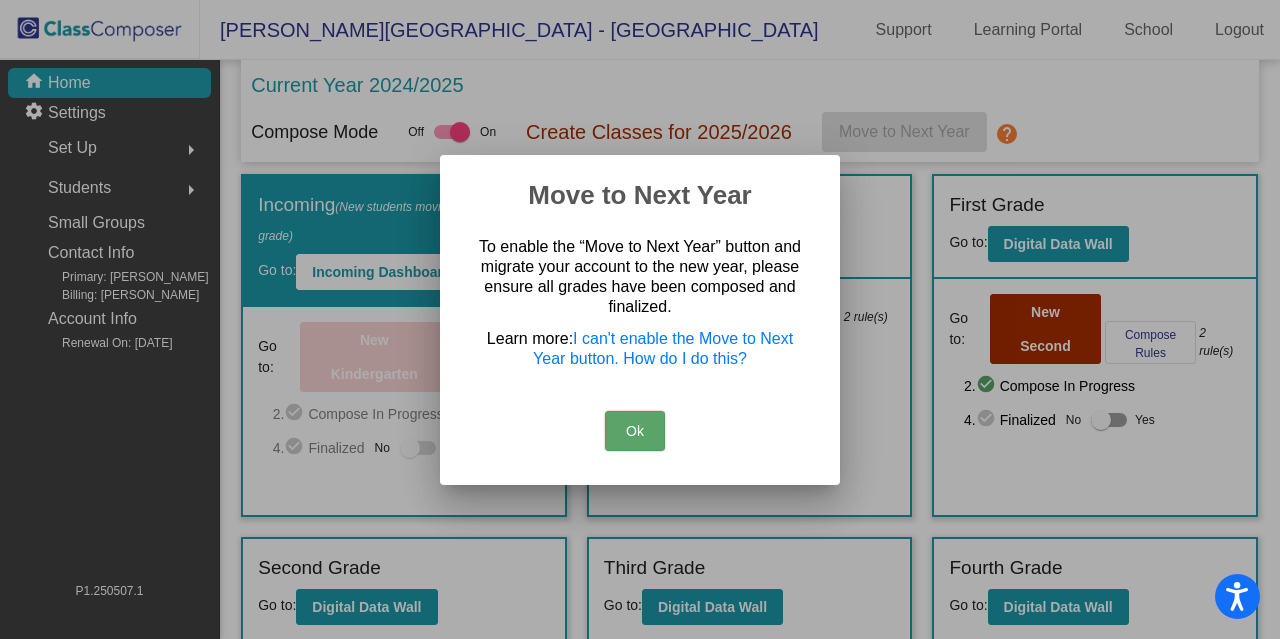 click on "Ok" at bounding box center (635, 431) 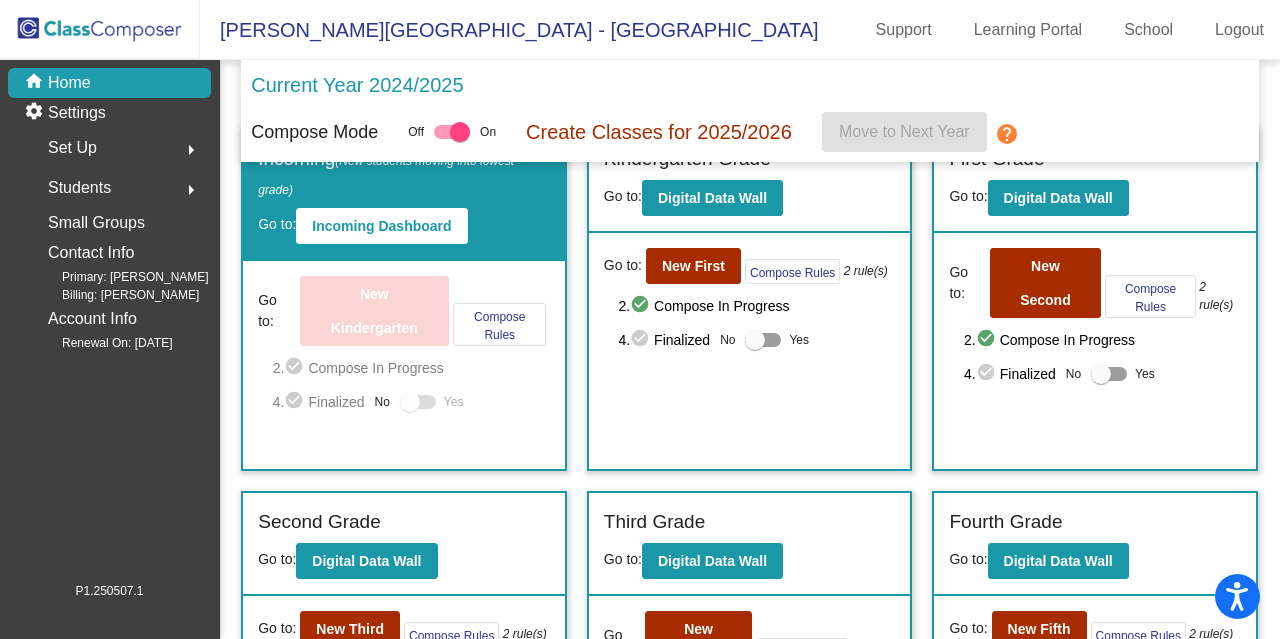 scroll, scrollTop: 0, scrollLeft: 0, axis: both 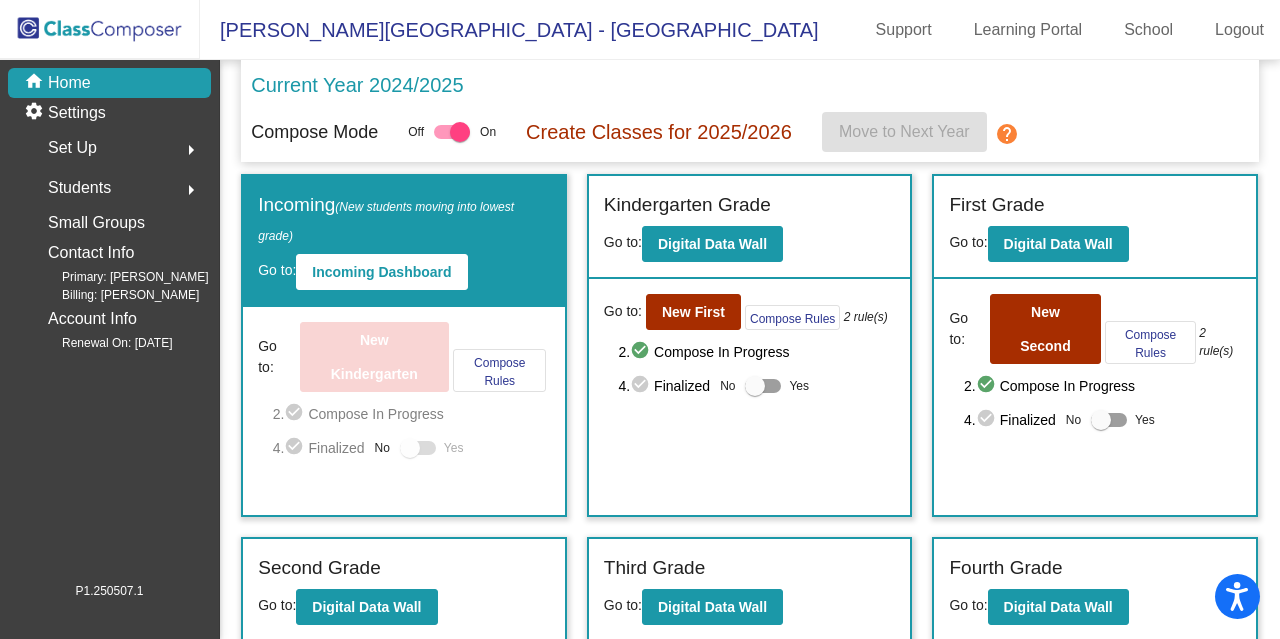 click on "Current Year 2024/2025" 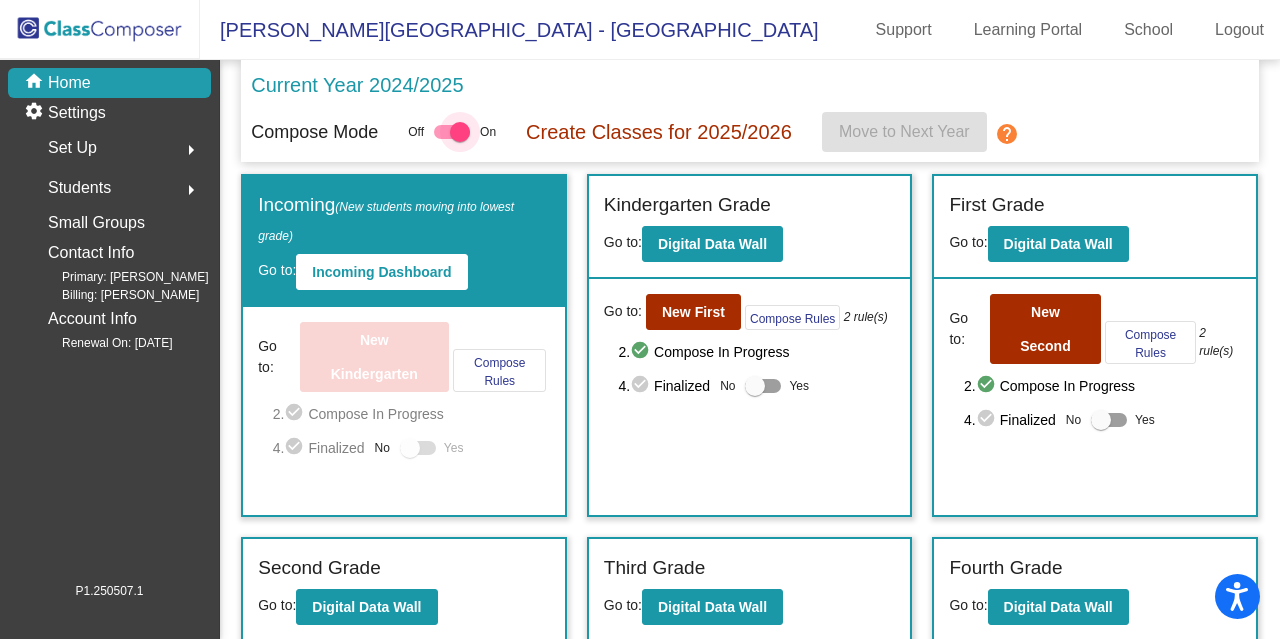 click at bounding box center [460, 132] 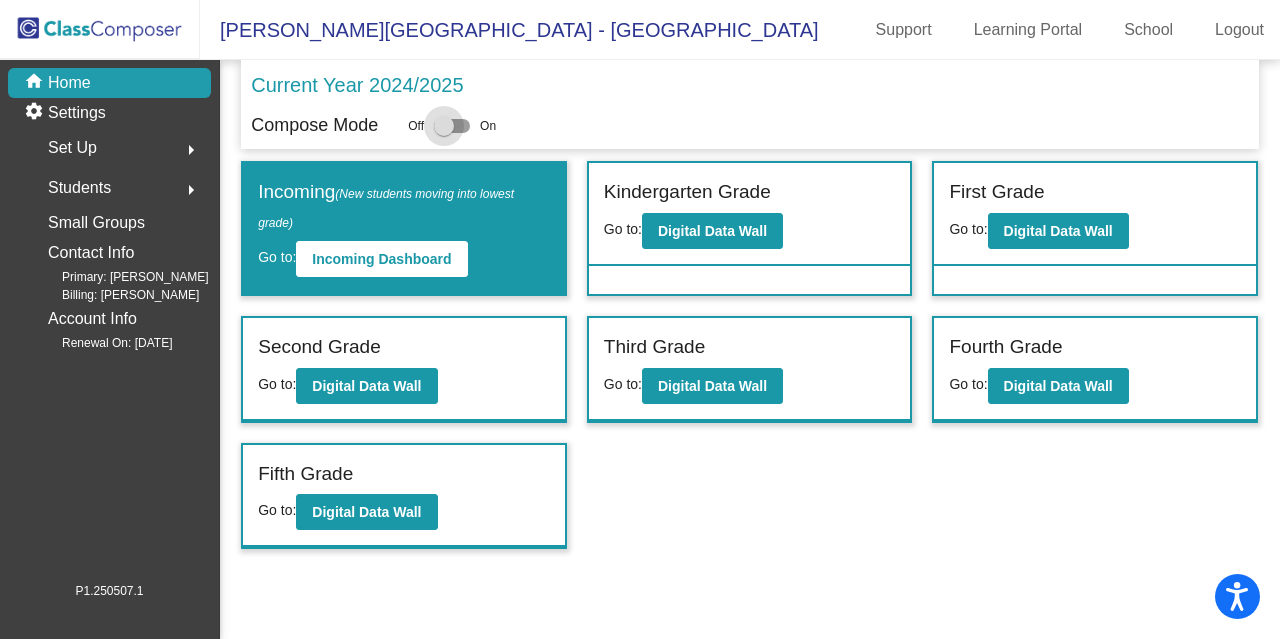 click at bounding box center (444, 126) 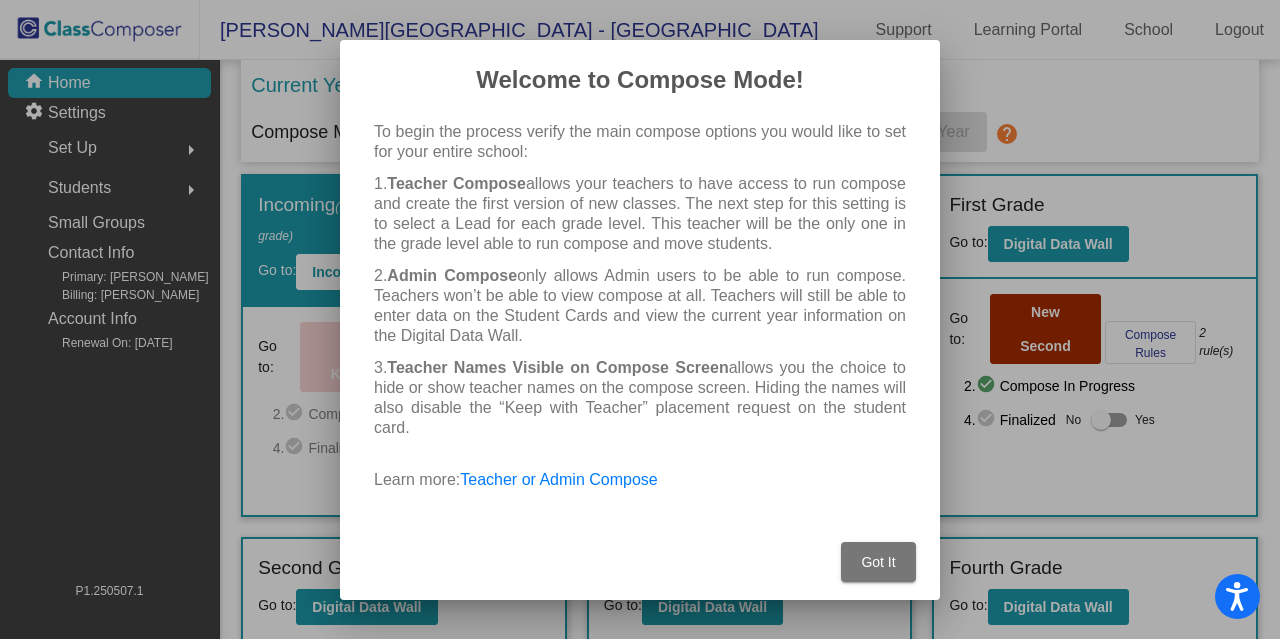 click on "Got It" at bounding box center [878, 562] 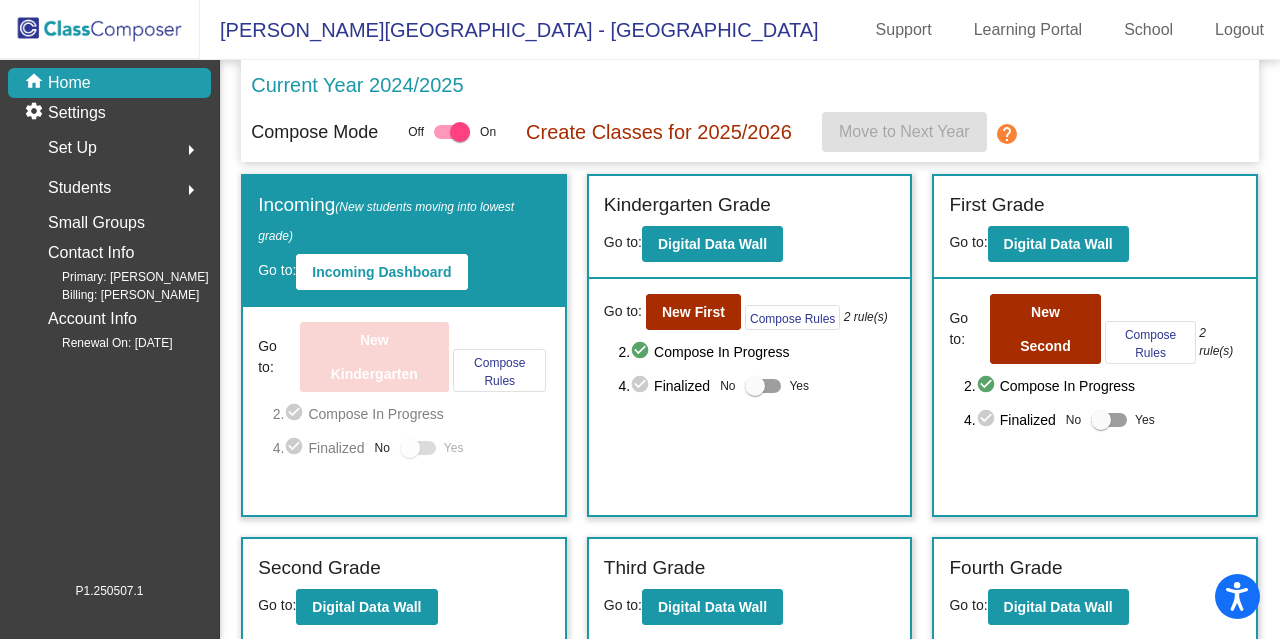 drag, startPoint x: 854, startPoint y: 432, endPoint x: 665, endPoint y: 36, distance: 438.79037 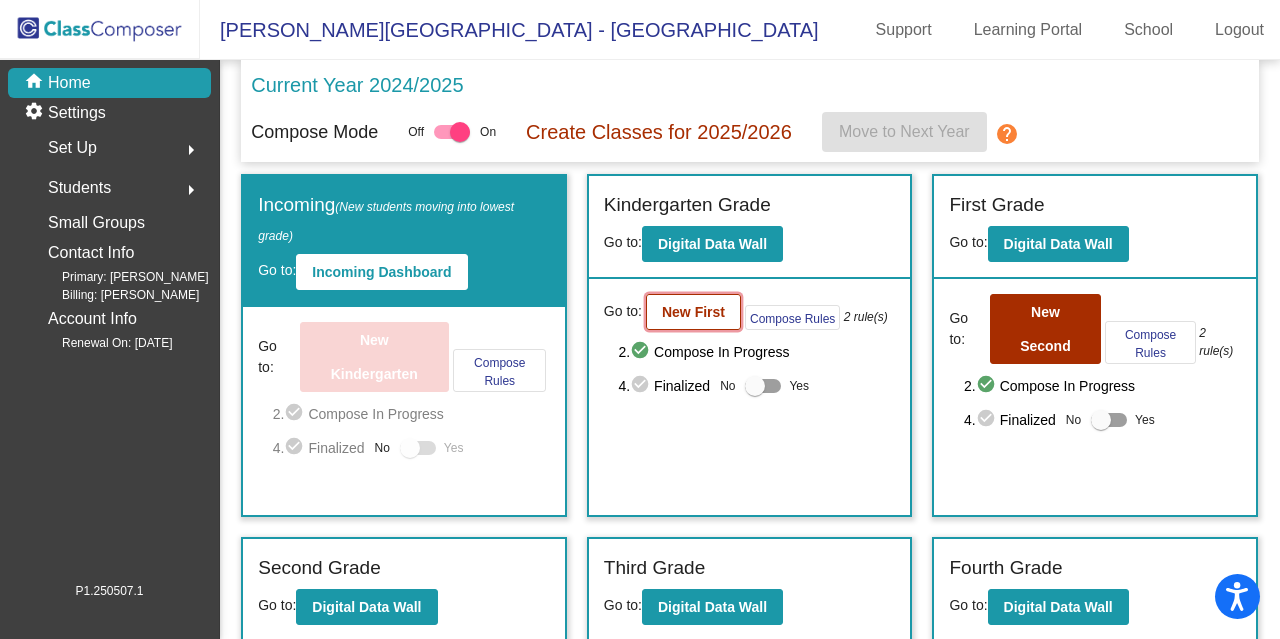 click on "New First" 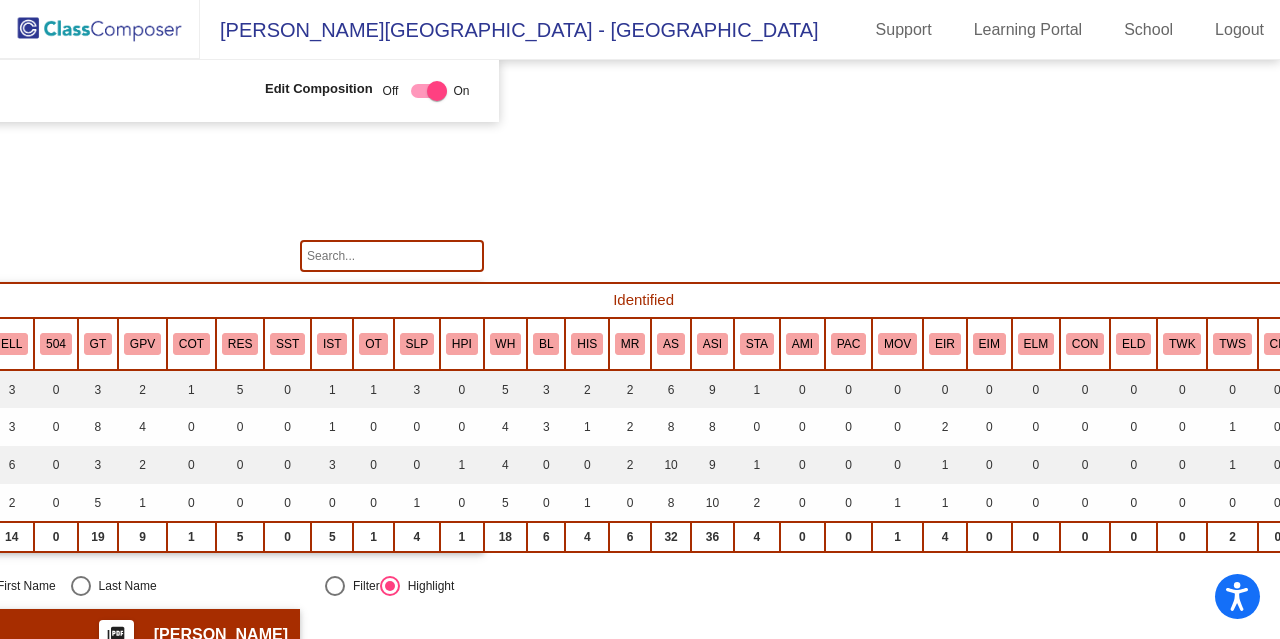 scroll, scrollTop: 0, scrollLeft: 0, axis: both 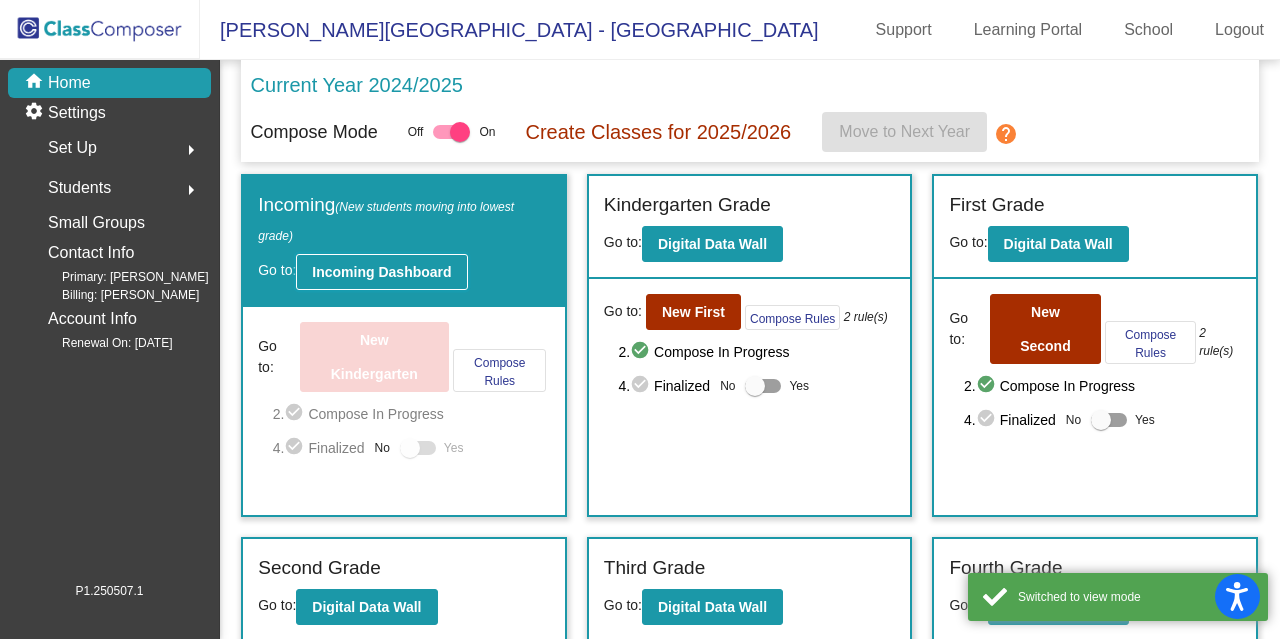 click on "Incoming Dashboard" 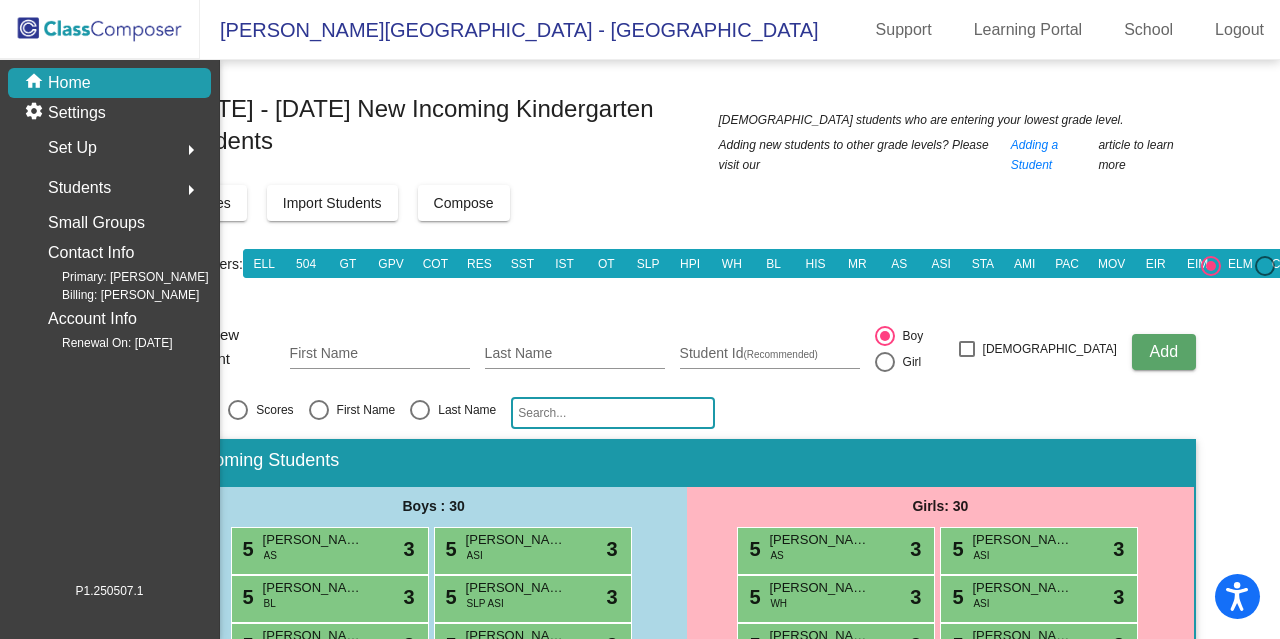 scroll, scrollTop: 0, scrollLeft: 64, axis: horizontal 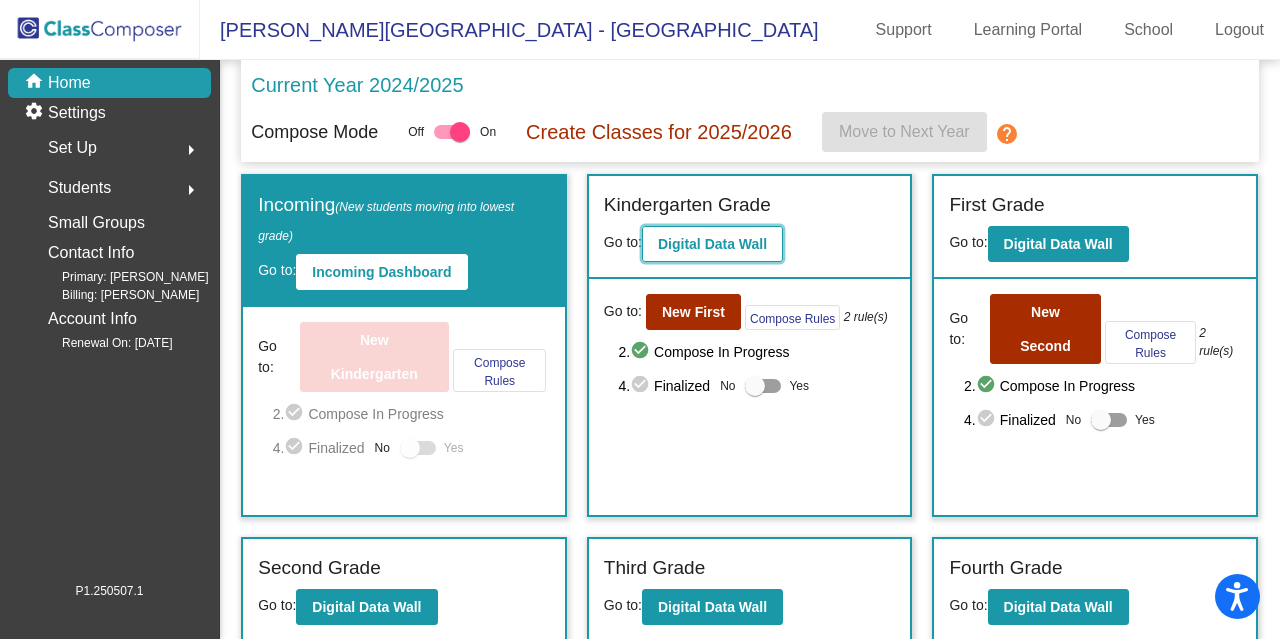 click on "Digital Data Wall" 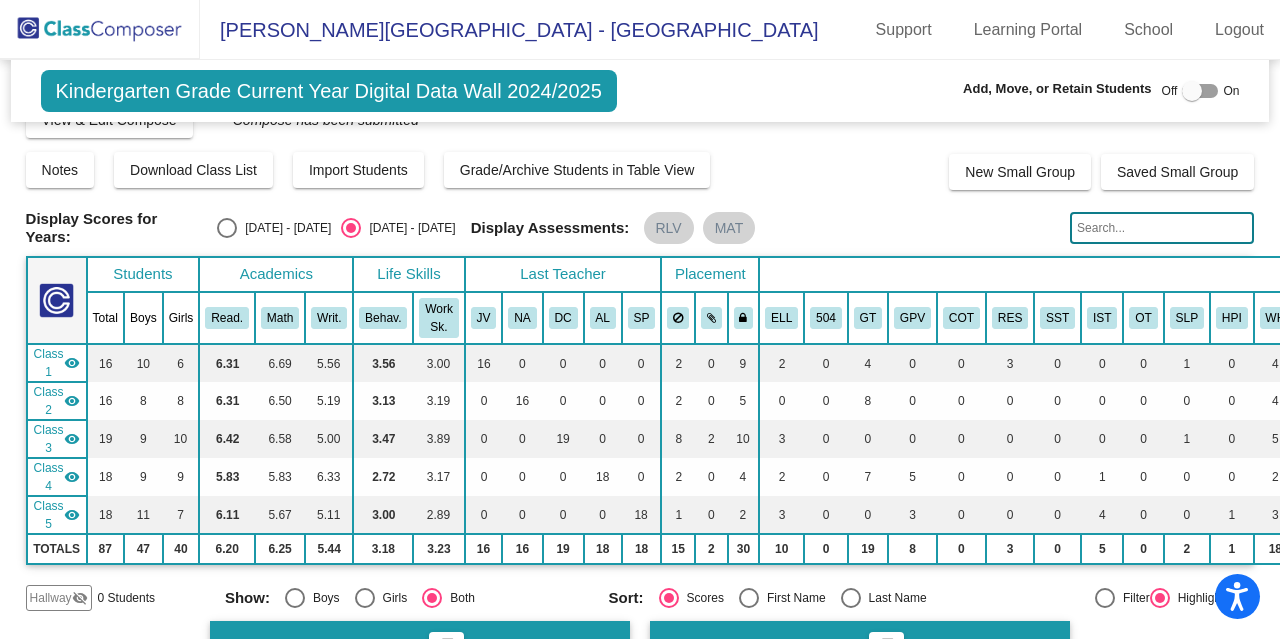 scroll, scrollTop: 0, scrollLeft: 0, axis: both 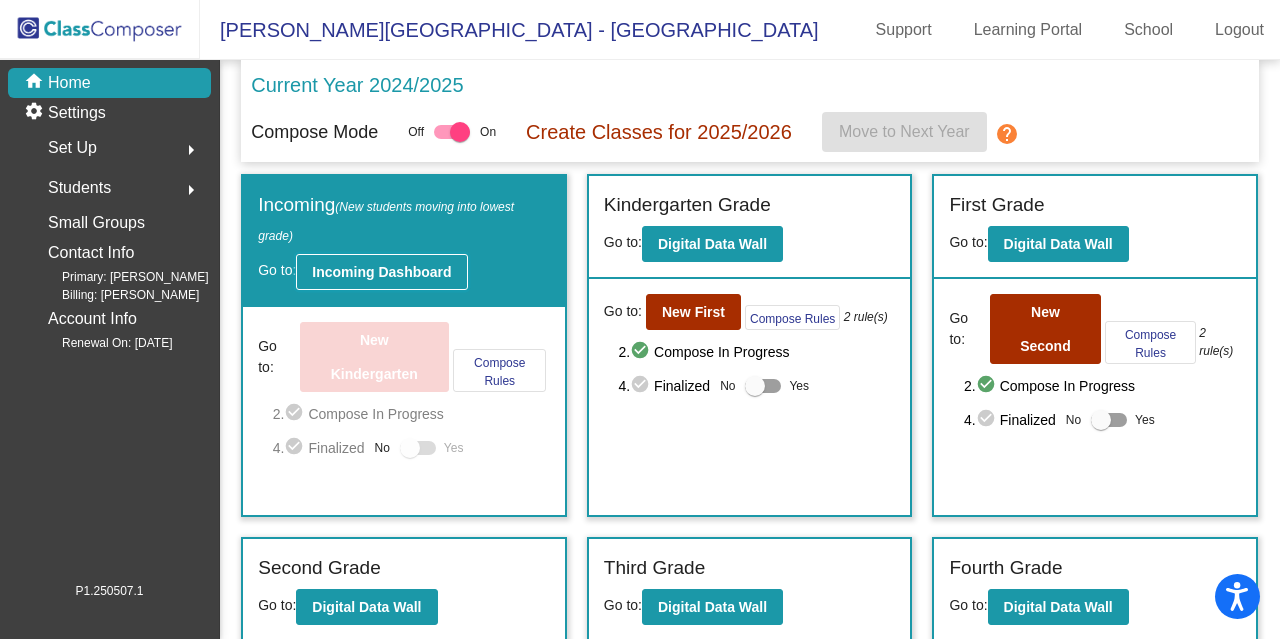 drag, startPoint x: 456, startPoint y: 269, endPoint x: 394, endPoint y: 267, distance: 62.03225 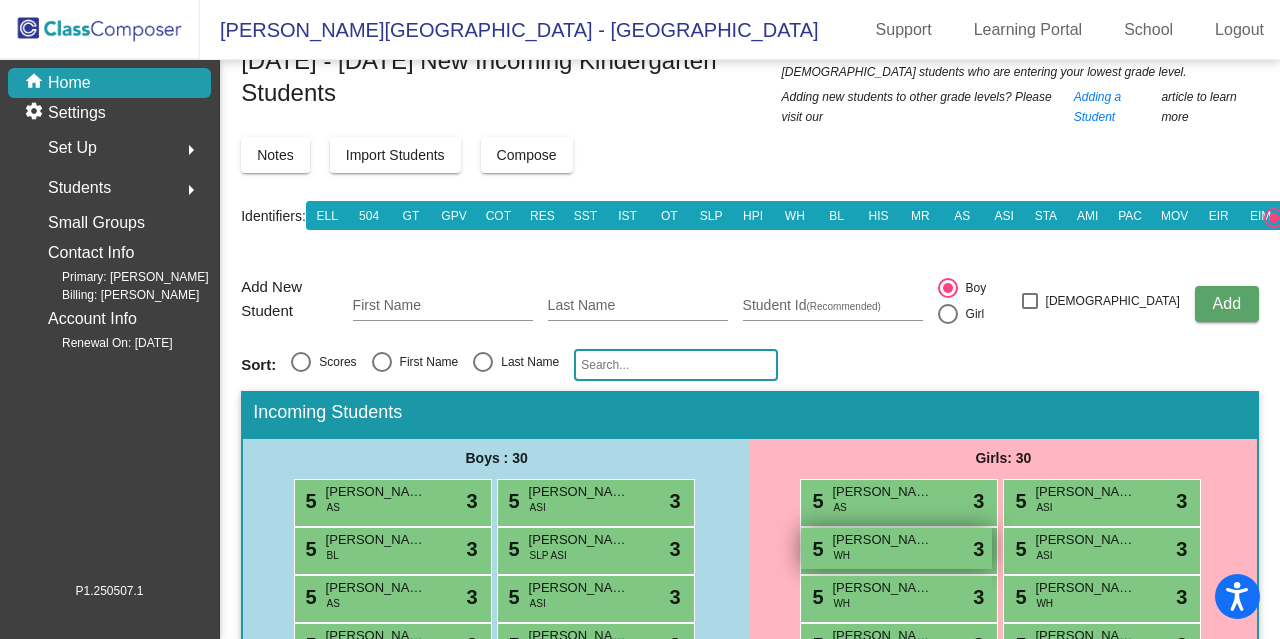 scroll, scrollTop: 46, scrollLeft: 0, axis: vertical 